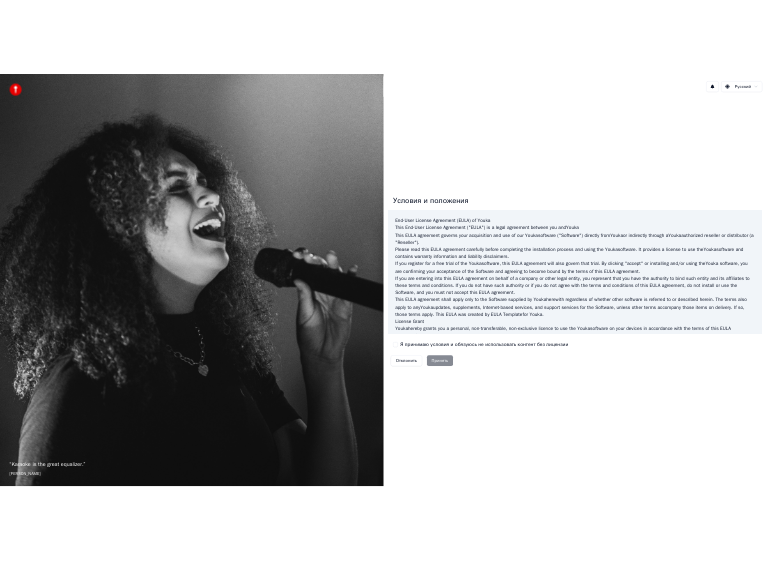 scroll, scrollTop: 0, scrollLeft: 0, axis: both 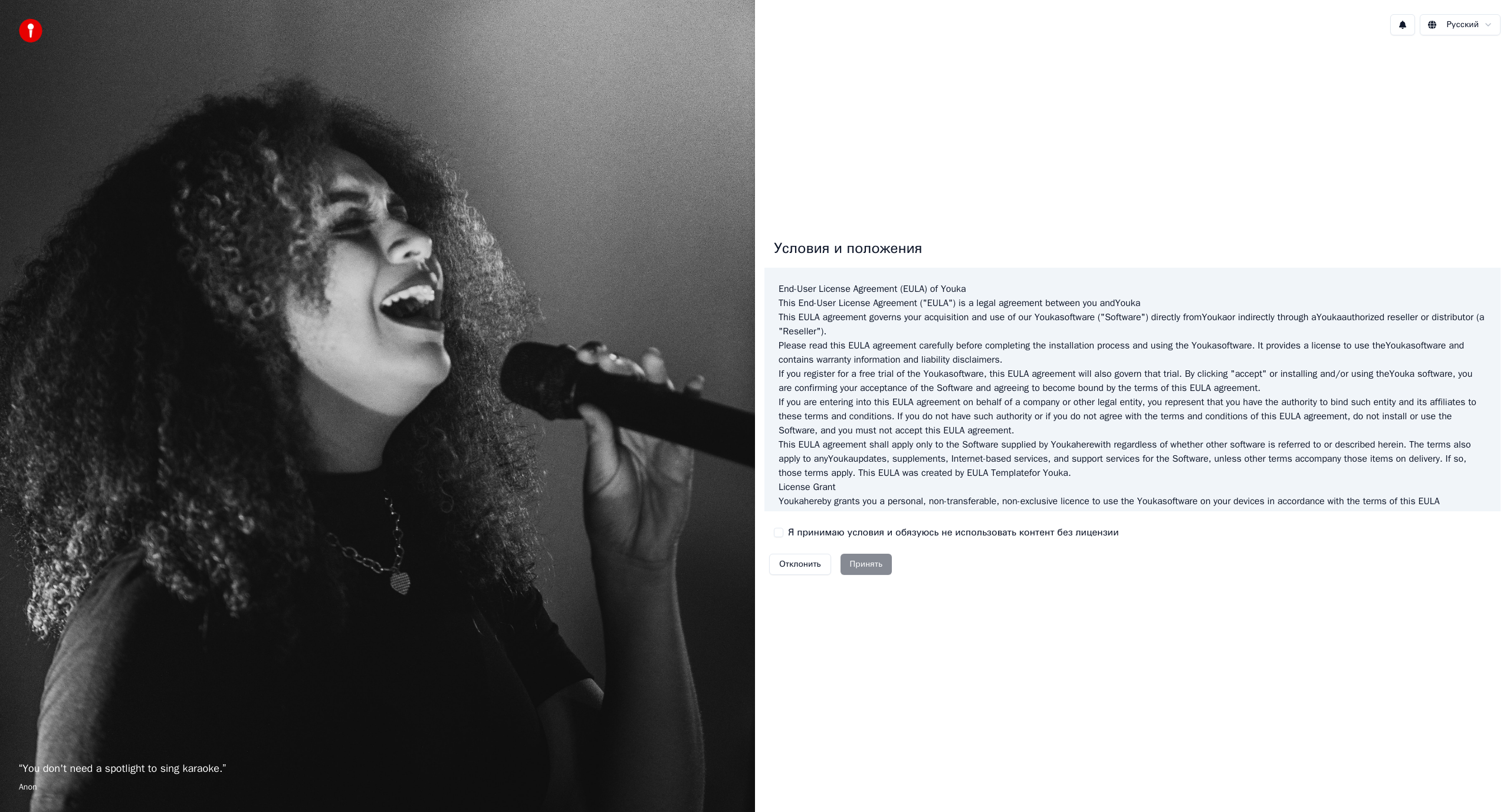 click on "Я принимаю условия и обязуюсь не использовать контент без лицензии" at bounding box center (953, 532) 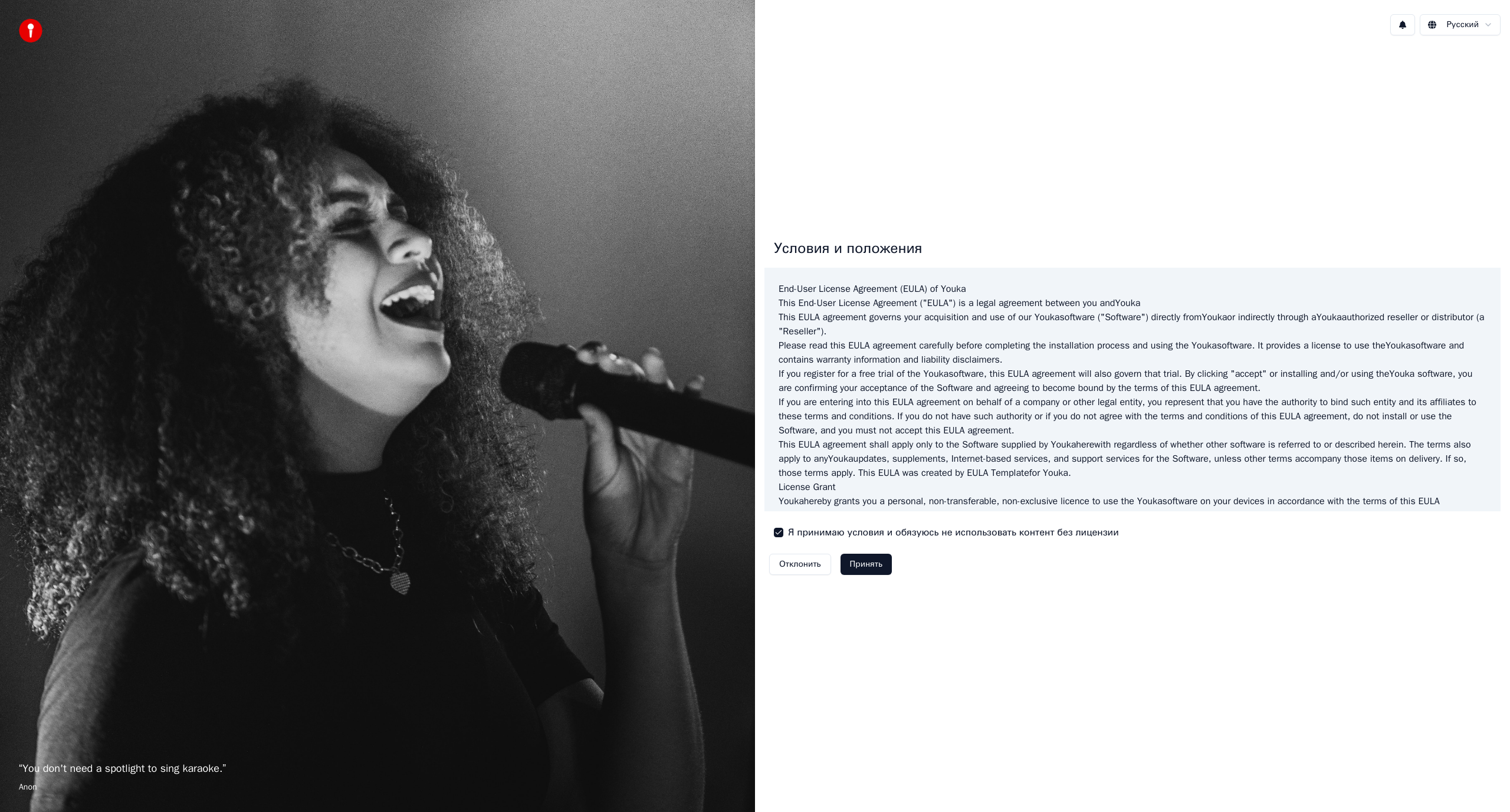 click on "Принять" at bounding box center [866, 564] 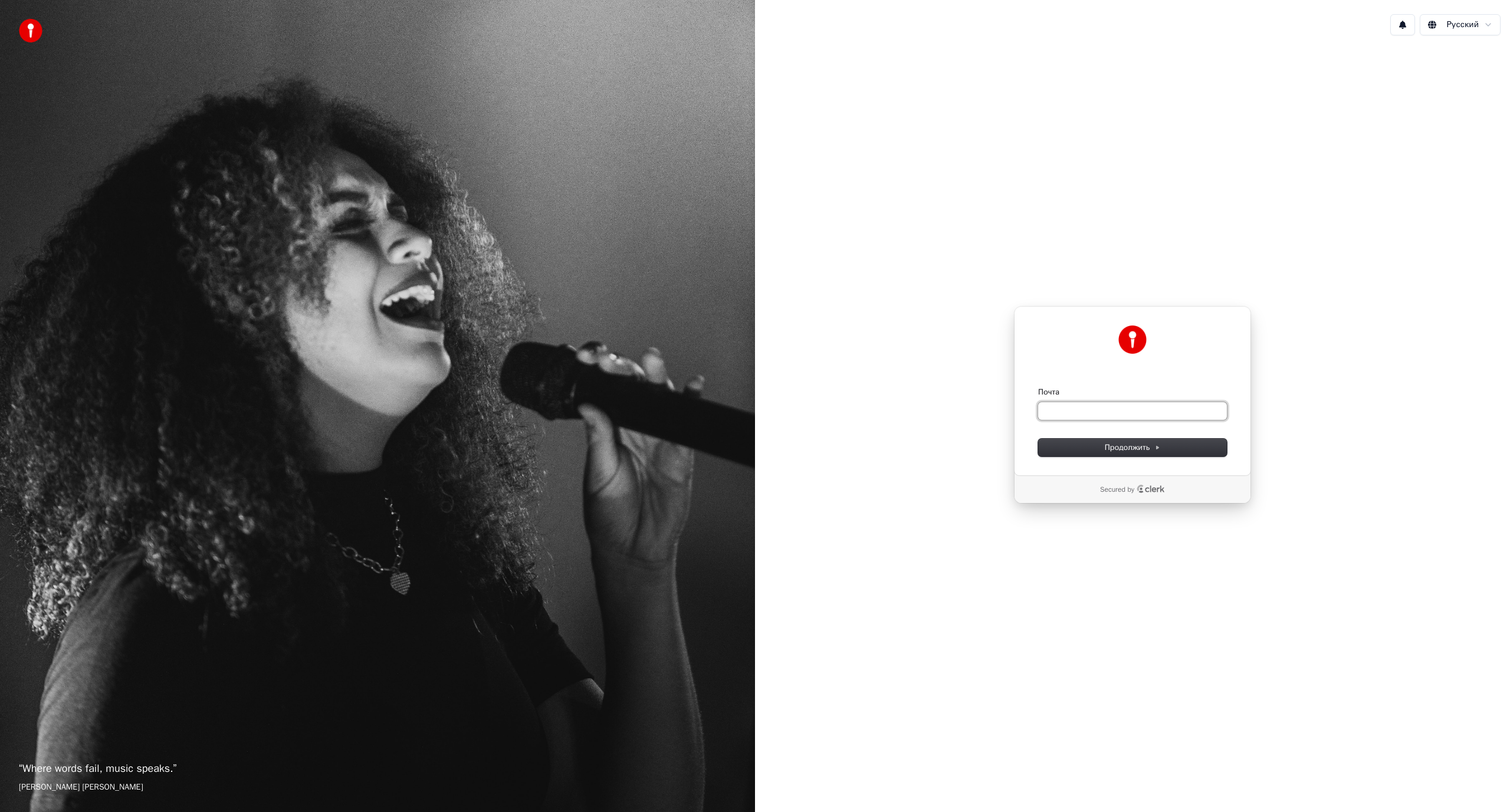 click on "Почта" at bounding box center (1132, 411) 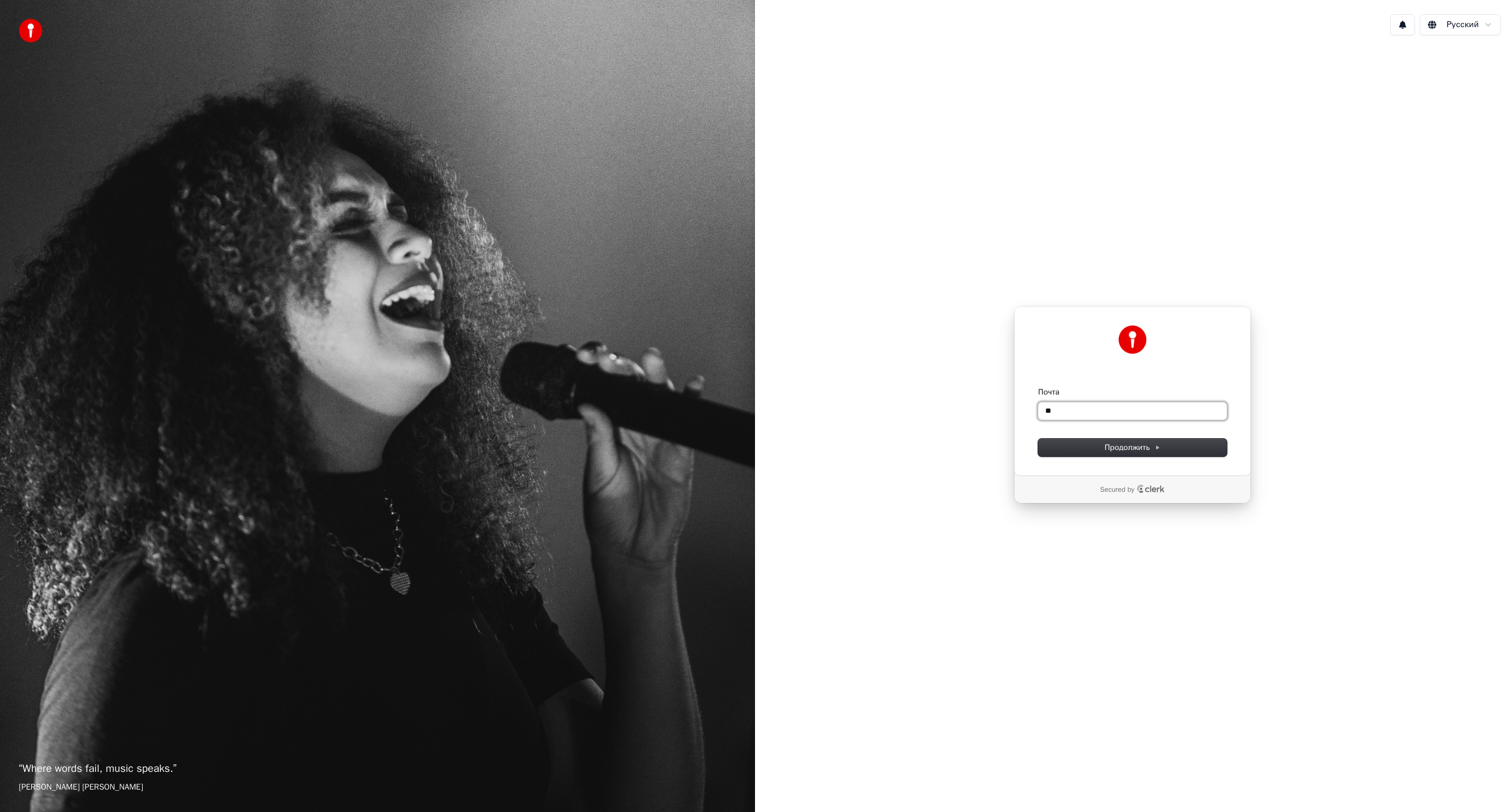 type on "*" 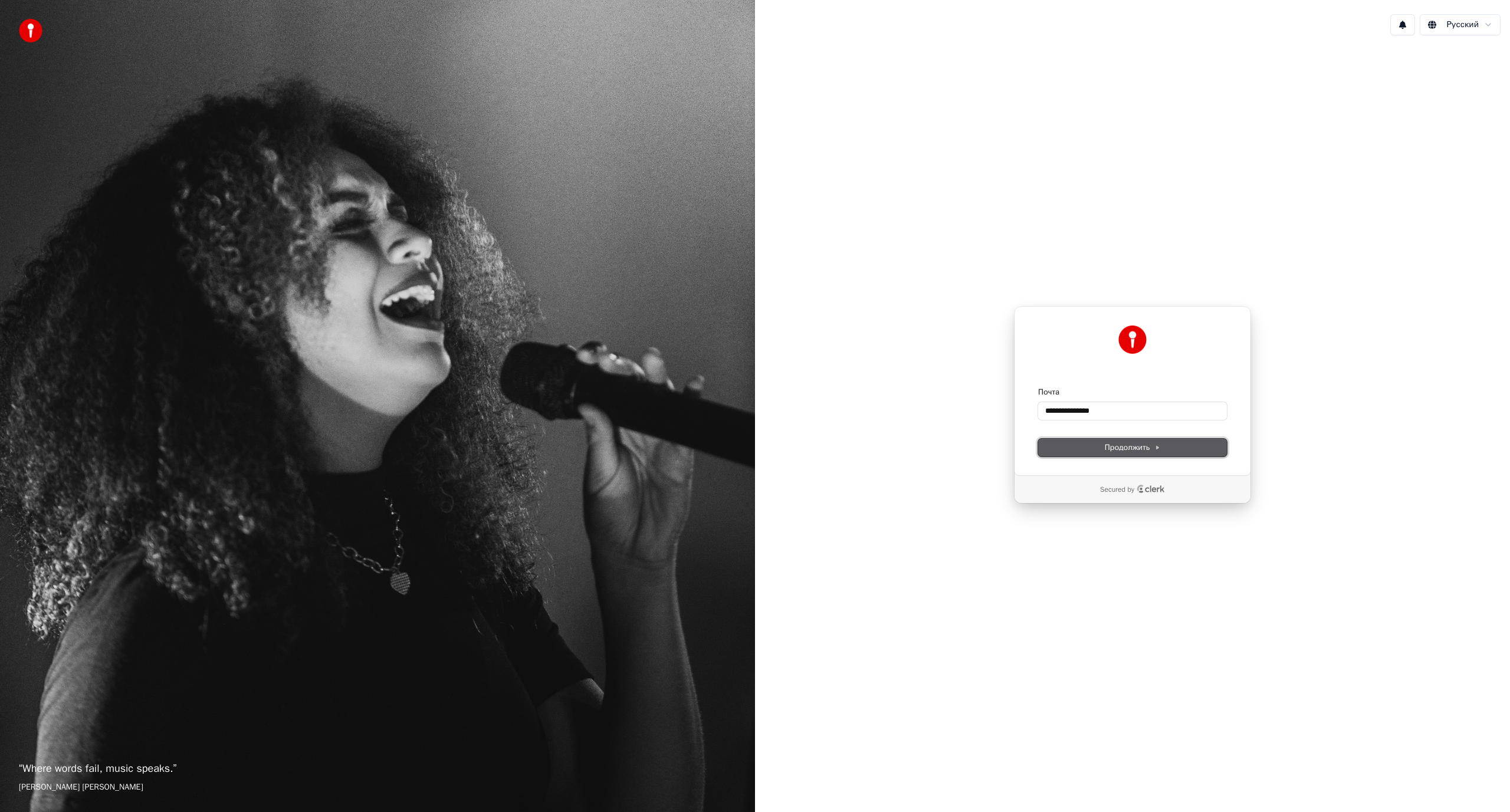 click on "Продолжить" at bounding box center [1132, 448] 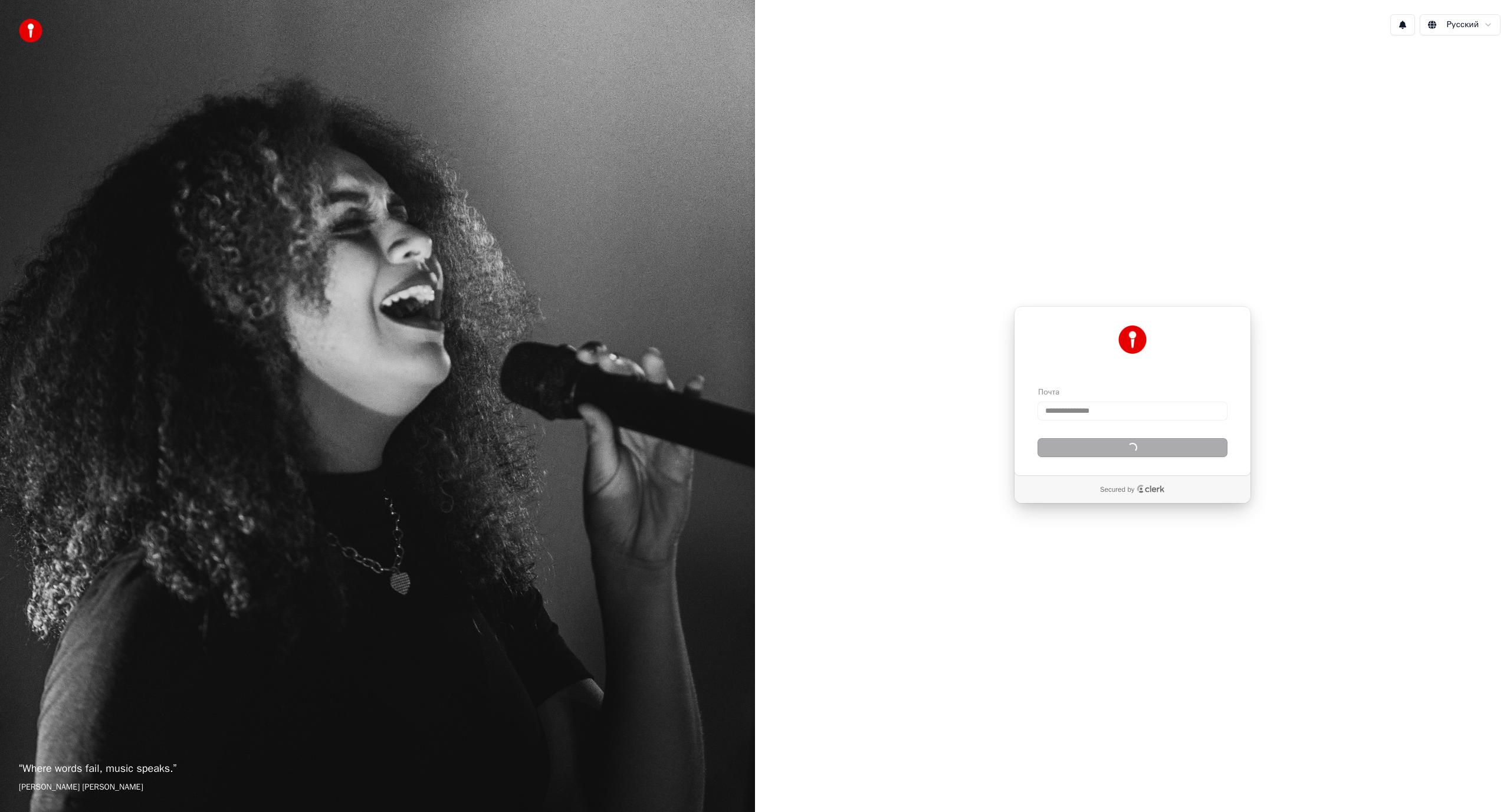 type on "**********" 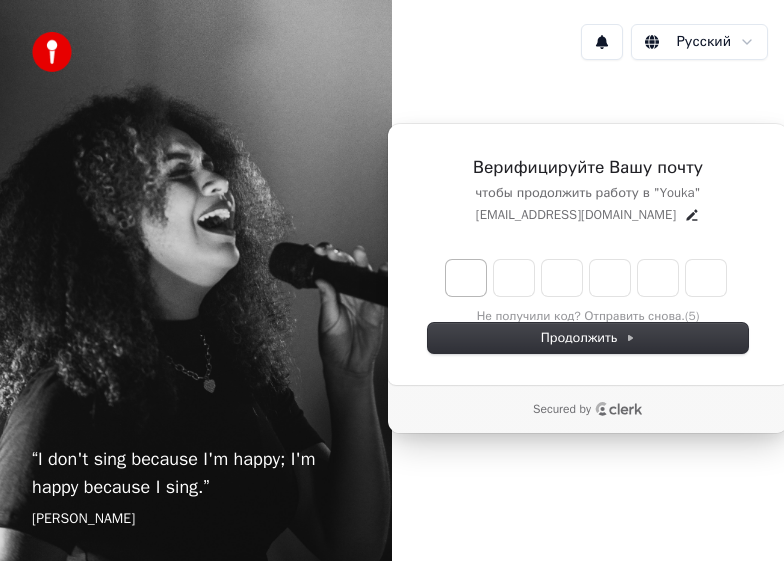 type on "******" 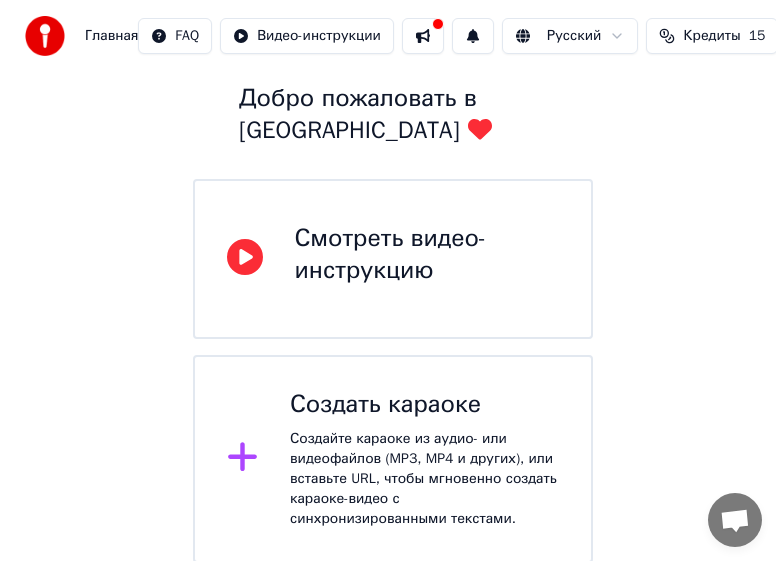 scroll, scrollTop: 111, scrollLeft: 0, axis: vertical 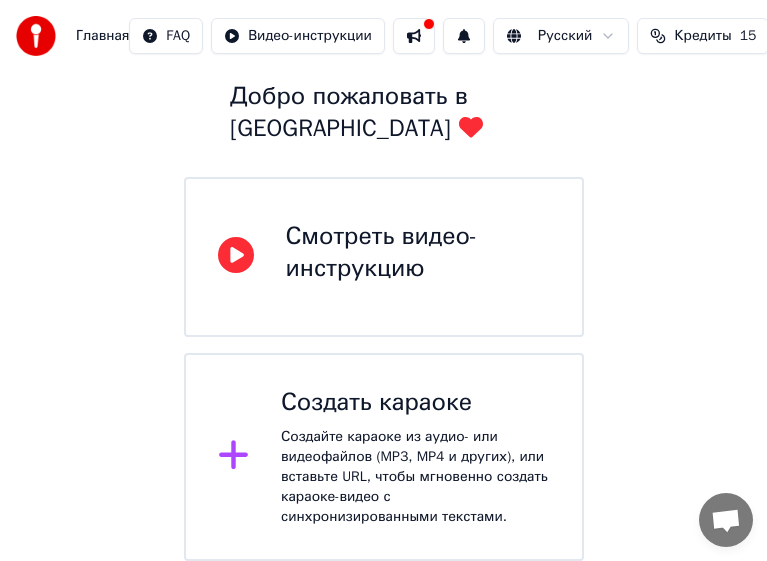 click on "Создайте караоке из аудио- или видеофайлов (MP3, MP4 и других), или вставьте URL, чтобы мгновенно создать караоке-видео с синхронизированными текстами." at bounding box center (415, 477) 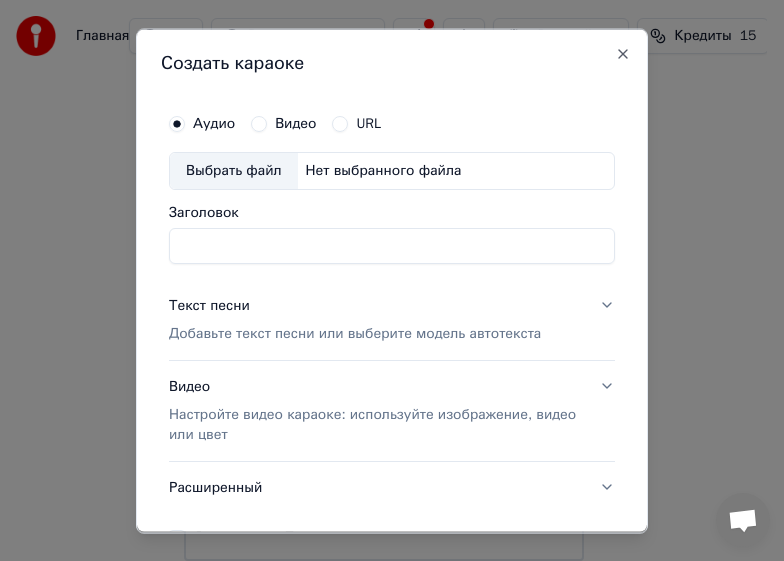 click on "Выбрать файл" at bounding box center (234, 170) 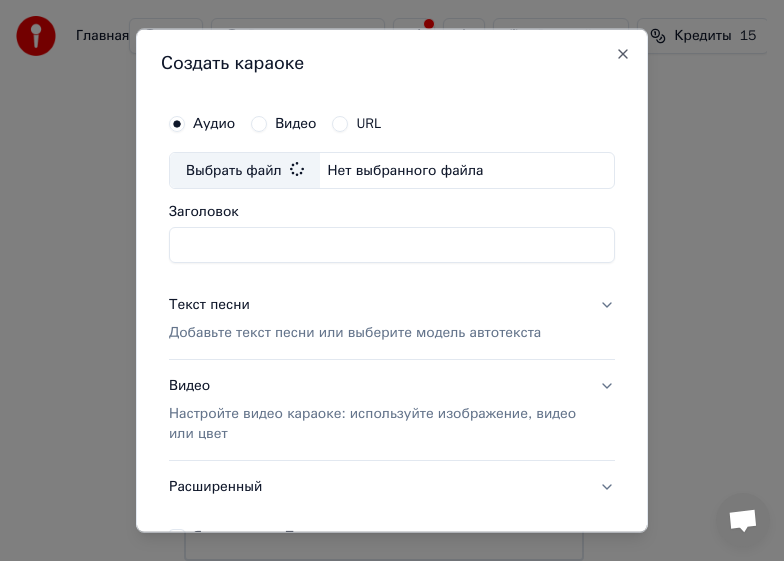 type on "**********" 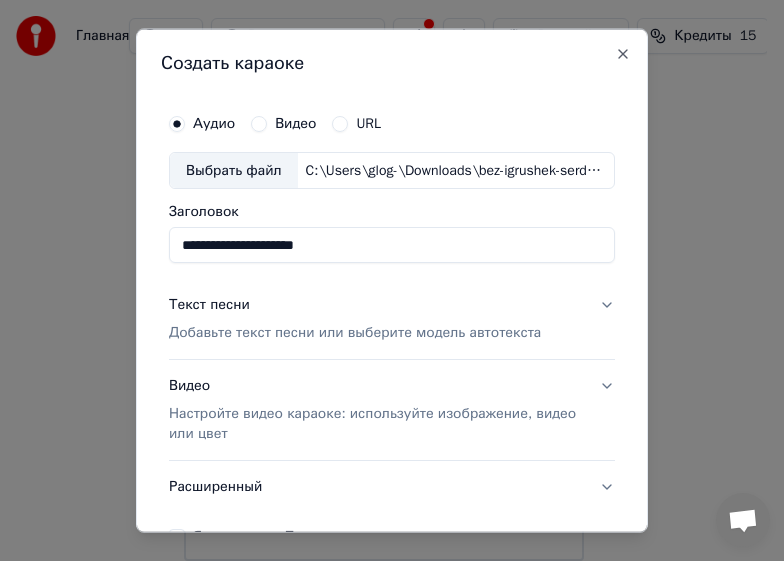 click on "Добавьте текст песни или выберите модель автотекста" at bounding box center (355, 333) 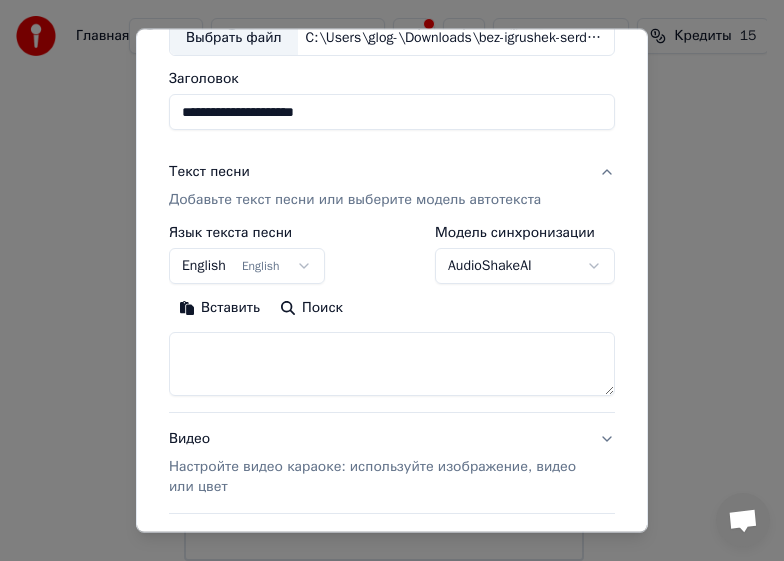 scroll, scrollTop: 200, scrollLeft: 0, axis: vertical 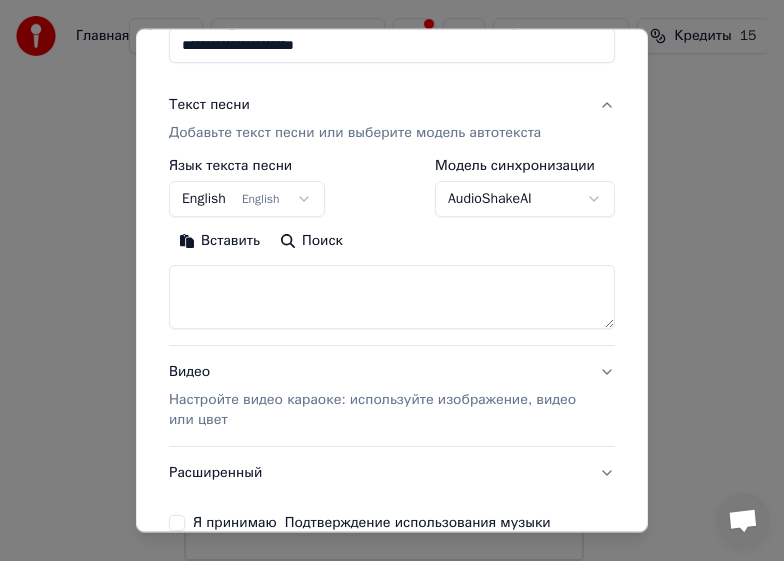 click on "**********" at bounding box center (383, 225) 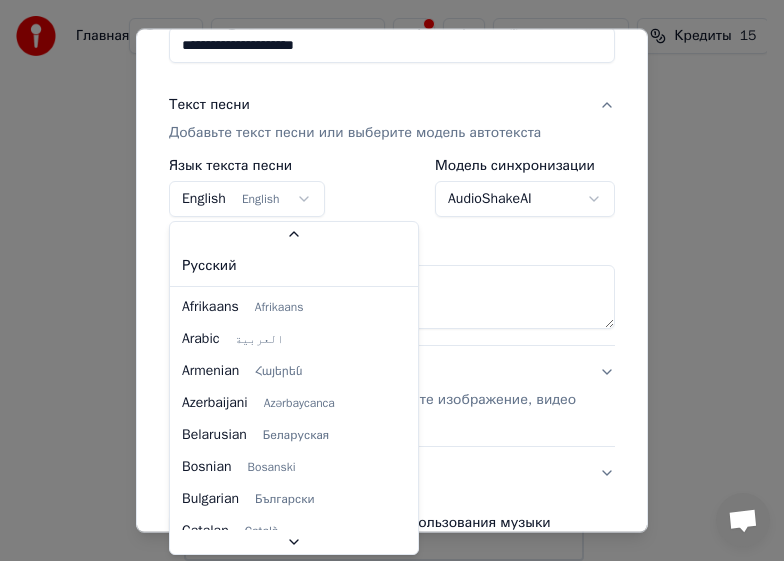 scroll, scrollTop: 49, scrollLeft: 0, axis: vertical 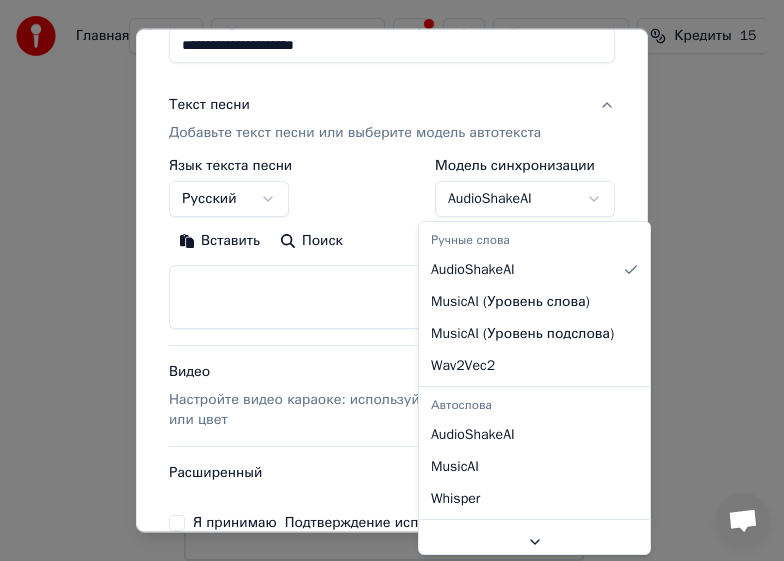 click on "**********" at bounding box center [383, 225] 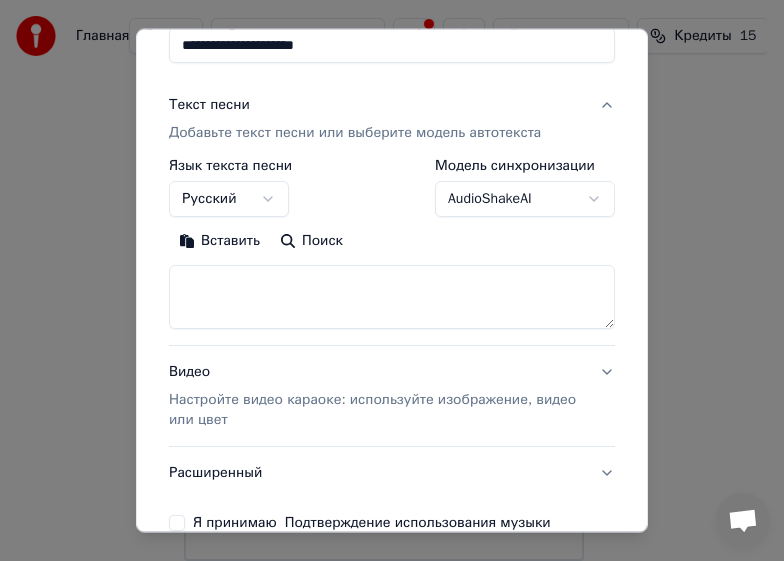 click on "**********" at bounding box center (392, 188) 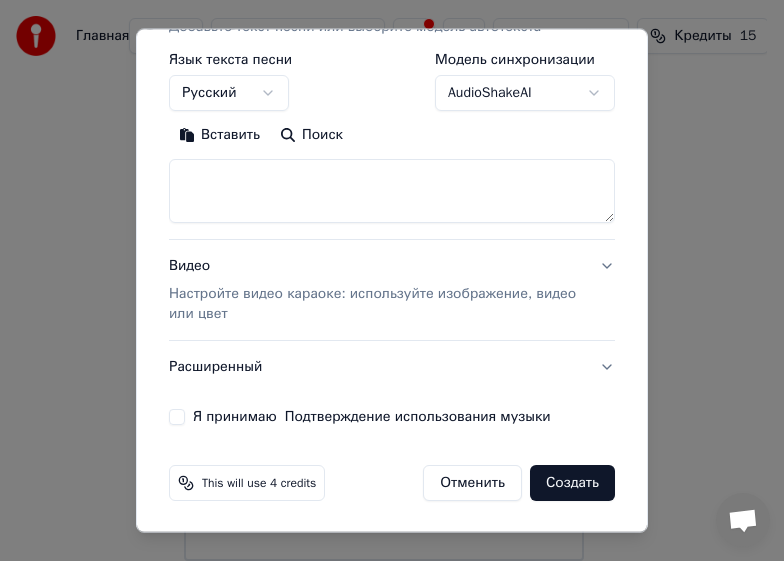 scroll, scrollTop: 307, scrollLeft: 0, axis: vertical 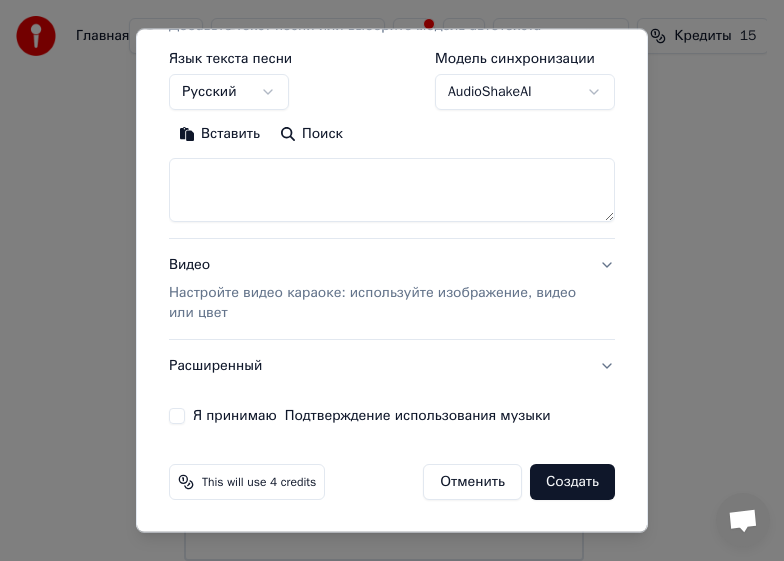 click on "Я принимаю   Подтверждение использования музыки" at bounding box center (372, 416) 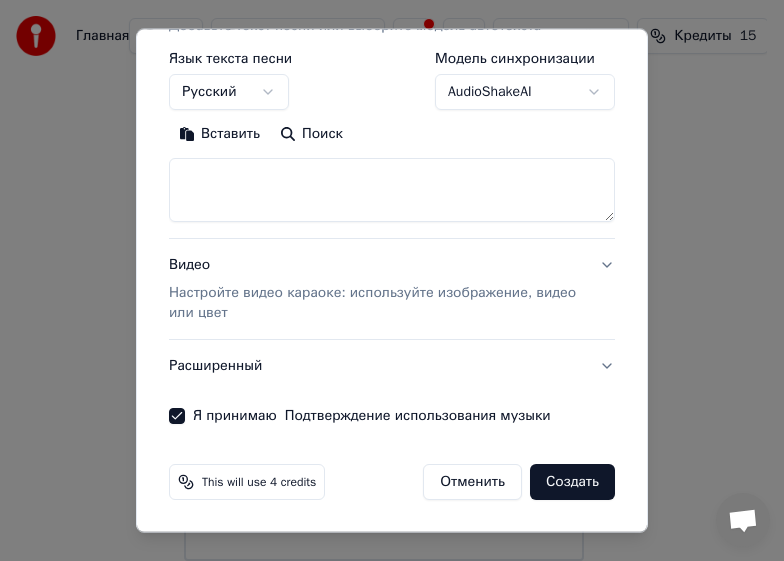click on "Создать" at bounding box center (572, 482) 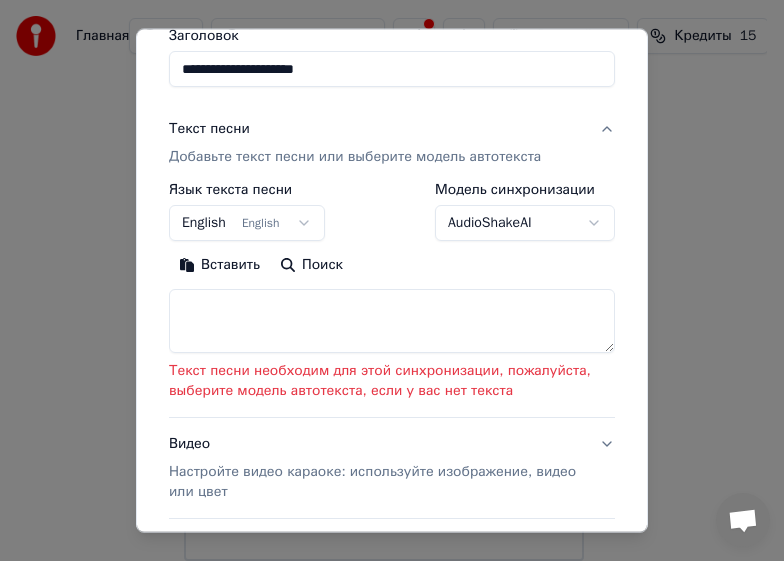 scroll, scrollTop: 107, scrollLeft: 0, axis: vertical 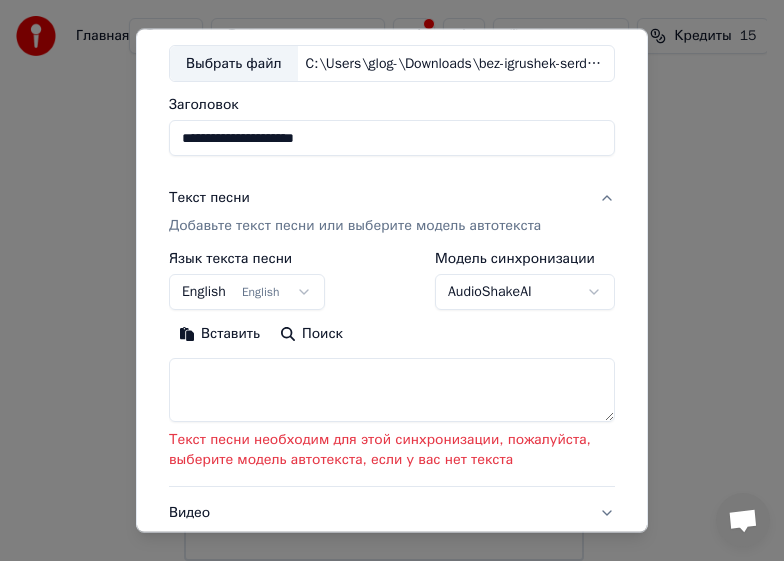 click on "Добавьте текст песни или выберите модель автотекста" at bounding box center (355, 226) 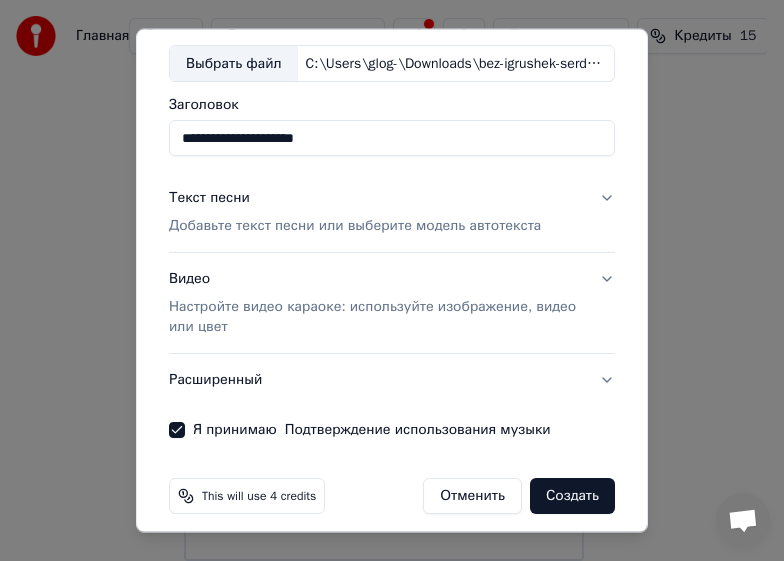 click on "Текст песни Добавьте текст песни или выберите модель автотекста" at bounding box center [355, 212] 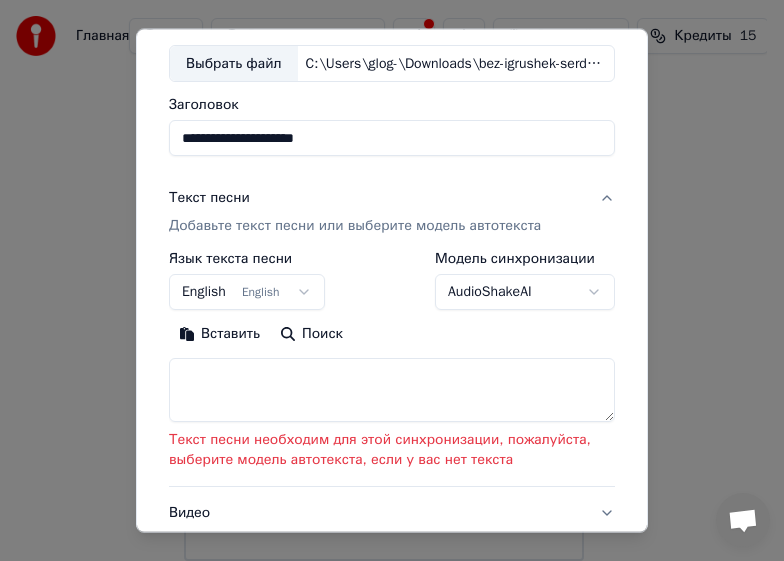 click on "Текст песни Добавьте текст песни или выберите модель автотекста" at bounding box center (355, 212) 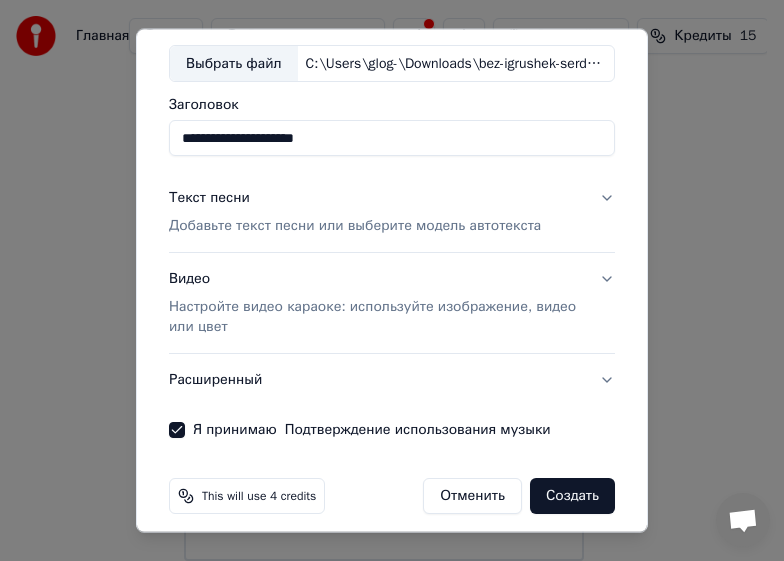 click on "Добавьте текст песни или выберите модель автотекста" at bounding box center (355, 226) 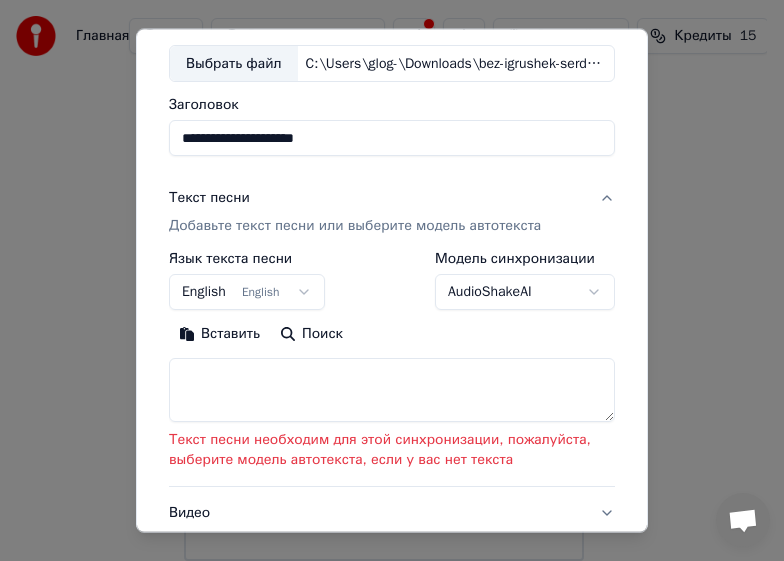 click on "Добавьте текст песни или выберите модель автотекста" at bounding box center [355, 226] 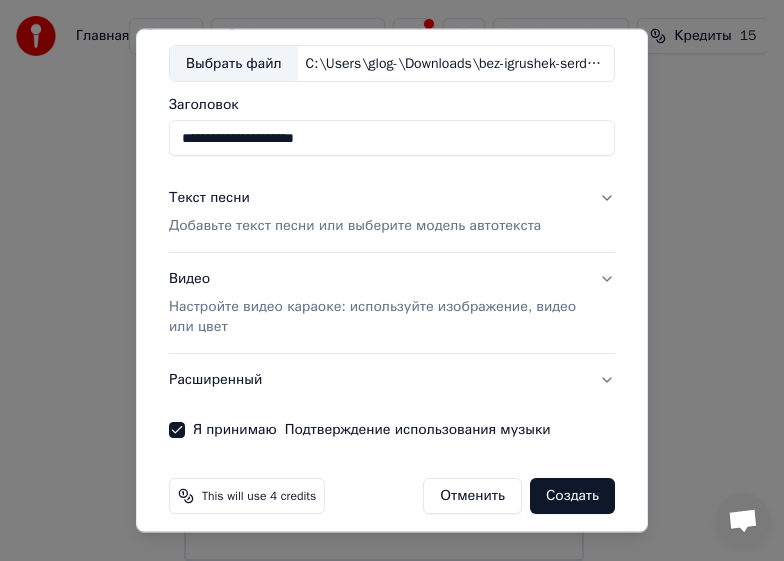 click on "Создать" at bounding box center (572, 496) 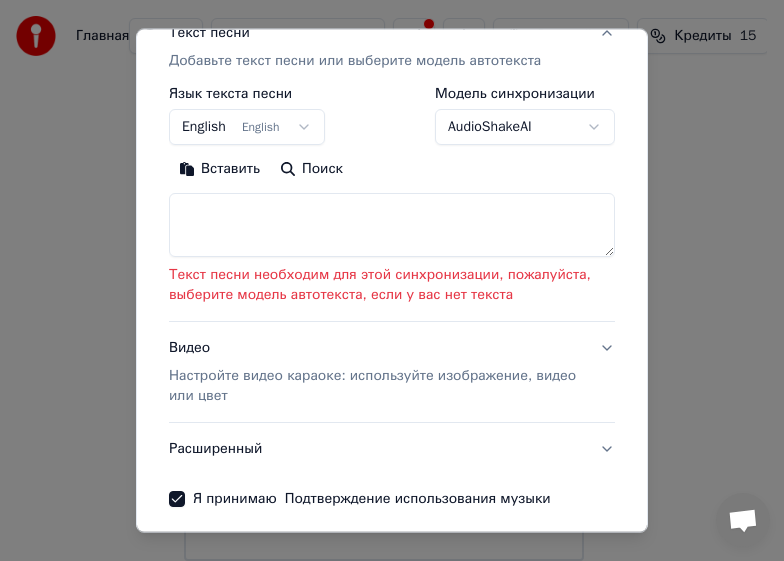 scroll, scrollTop: 355, scrollLeft: 0, axis: vertical 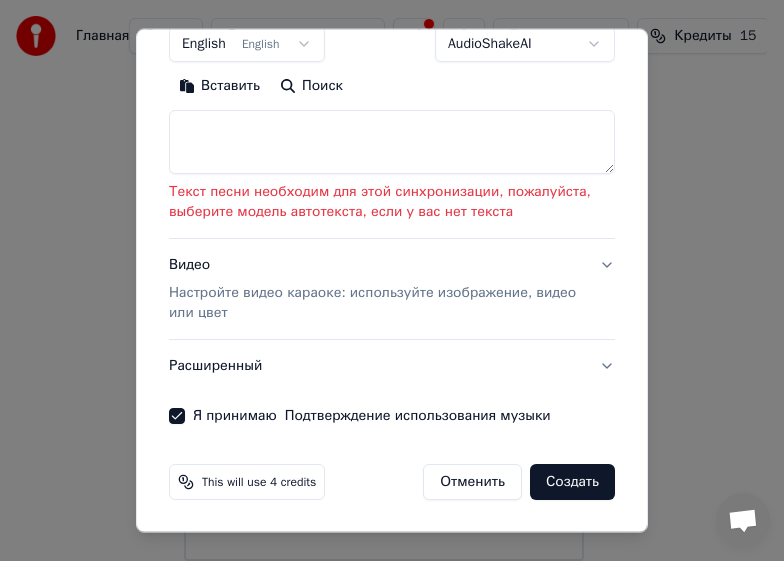 click at bounding box center (392, 142) 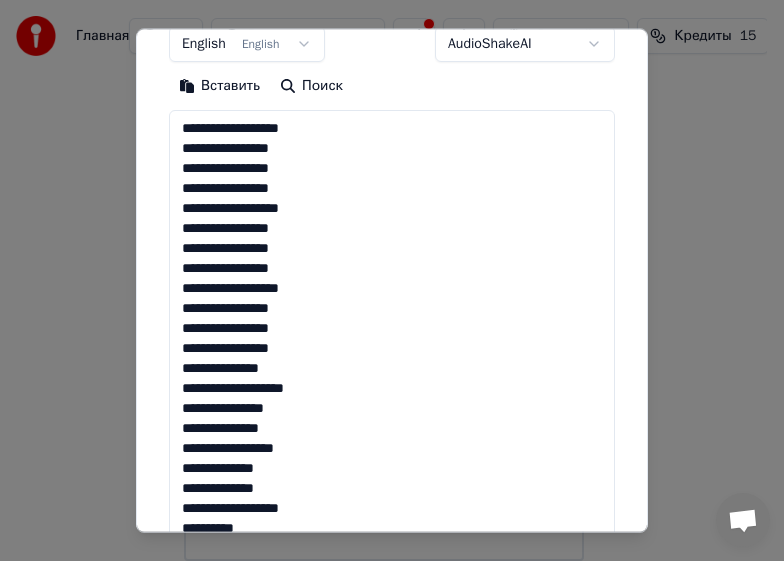 scroll, scrollTop: 1544, scrollLeft: 0, axis: vertical 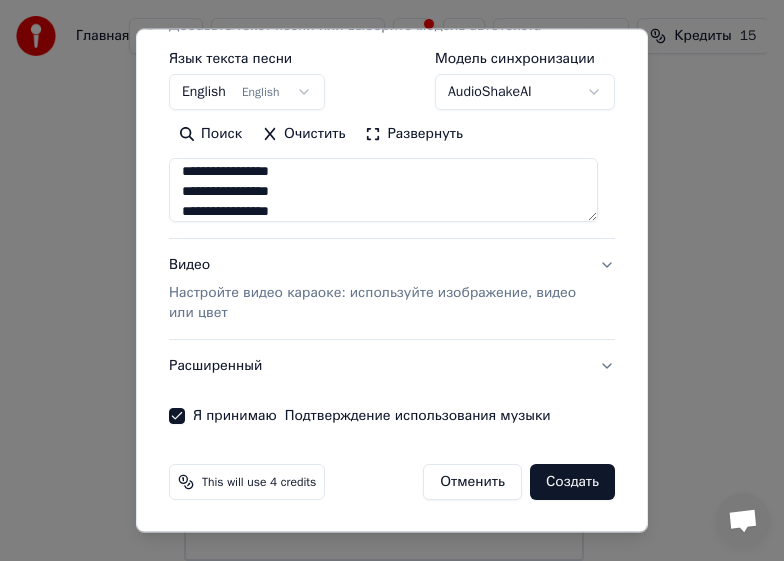 type on "**********" 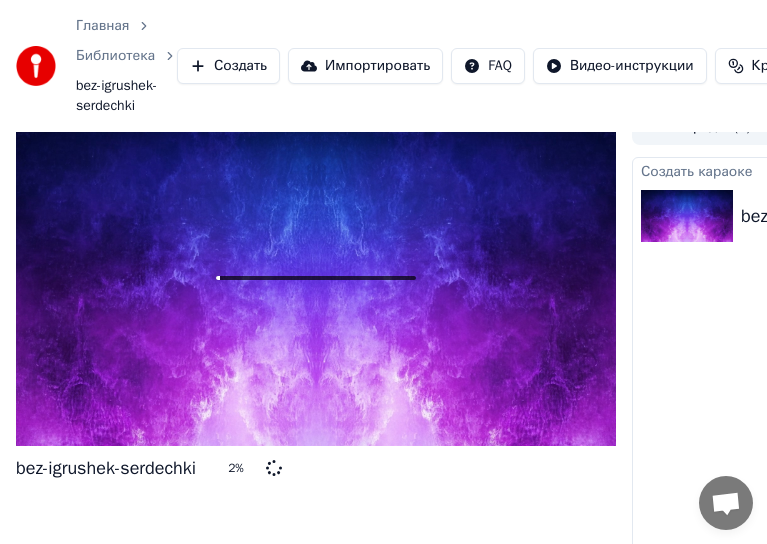 scroll, scrollTop: 0, scrollLeft: 0, axis: both 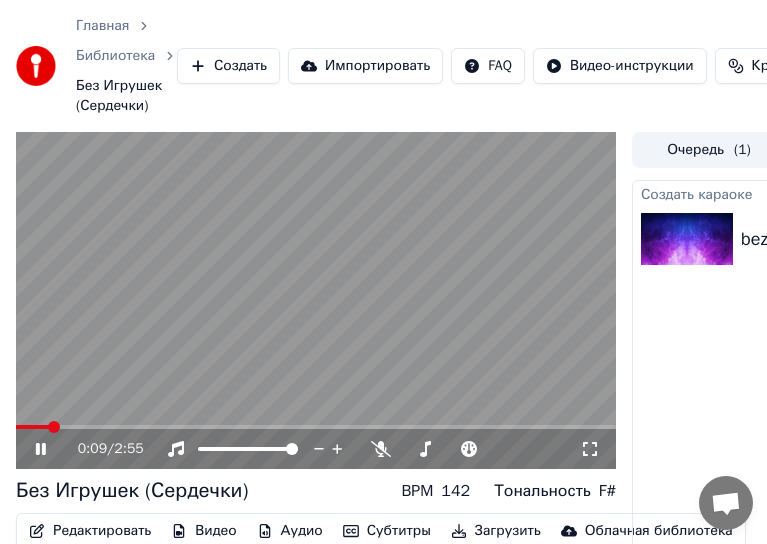click 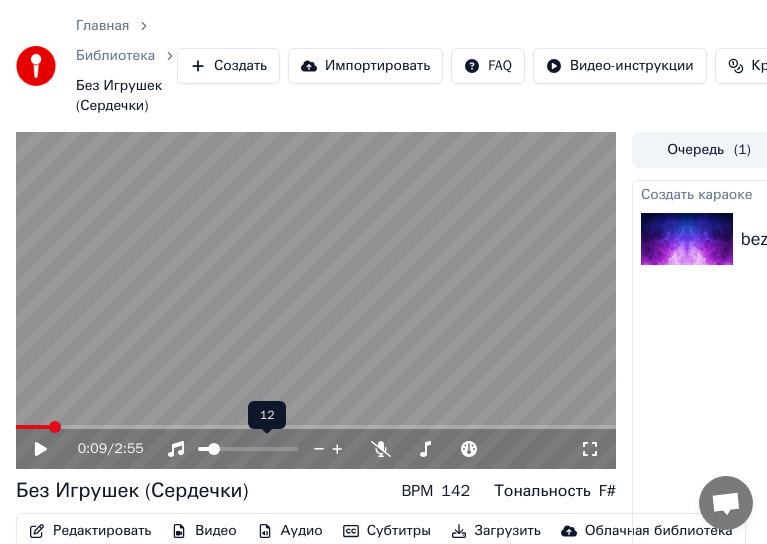 click at bounding box center (204, 449) 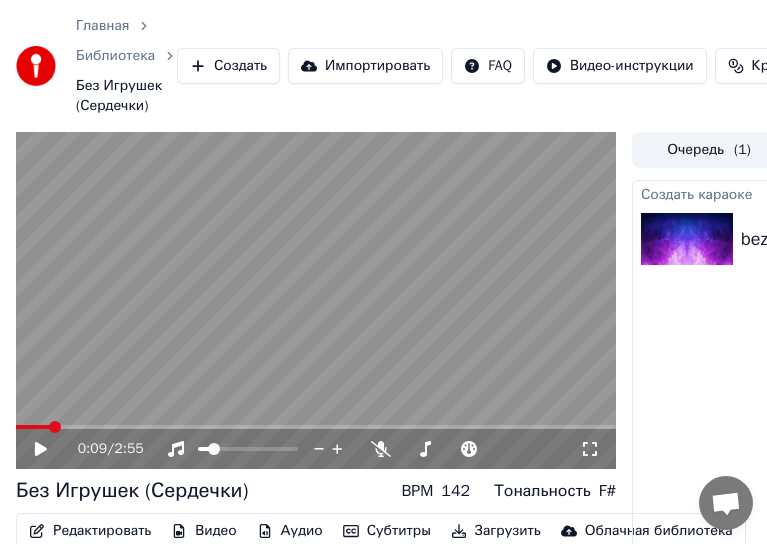 click on "0:09  /  2:55" at bounding box center (316, 449) 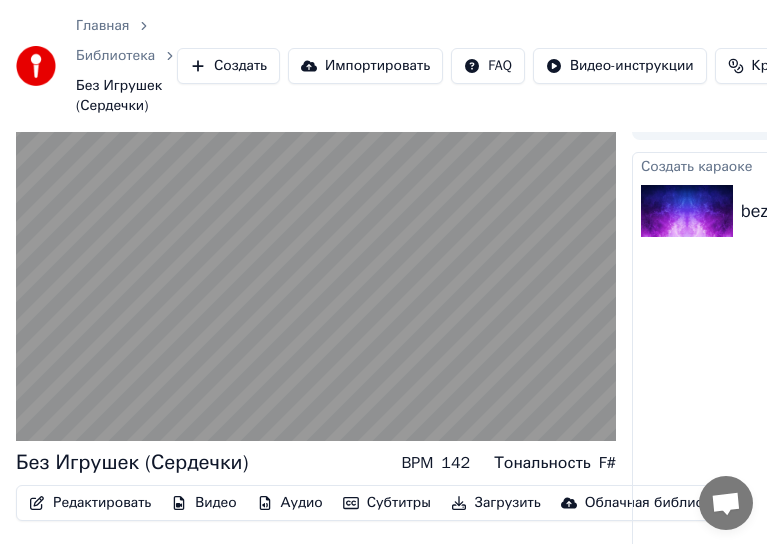 scroll, scrollTop: 0, scrollLeft: 0, axis: both 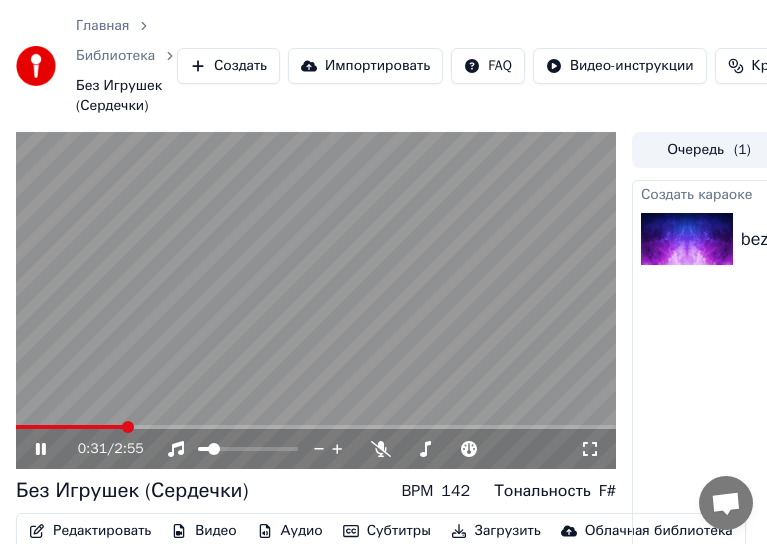 click at bounding box center (316, 301) 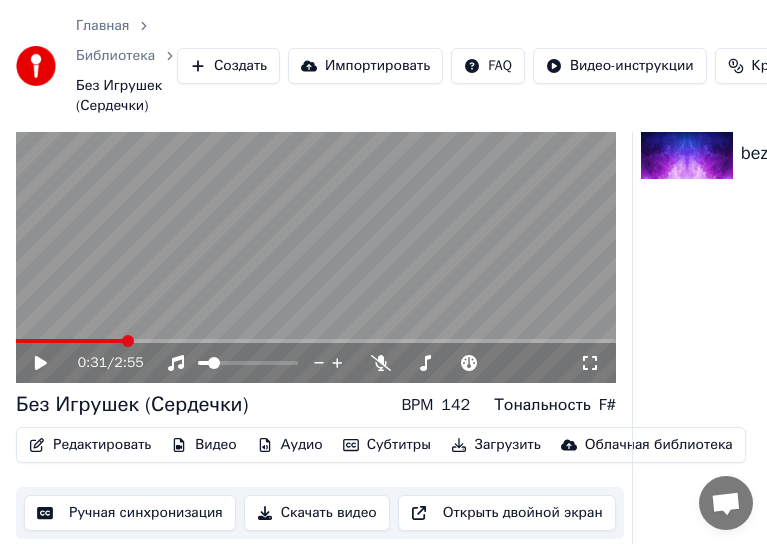 scroll, scrollTop: 113, scrollLeft: 0, axis: vertical 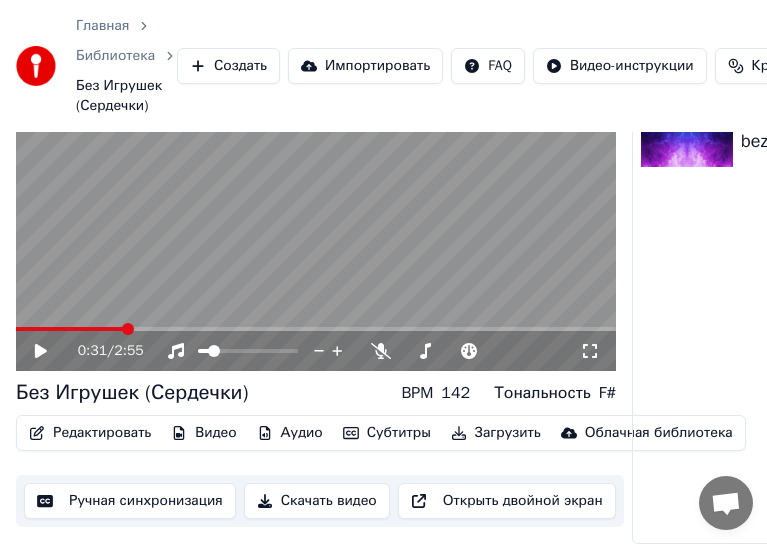 click on "Ручная синхронизация" at bounding box center [130, 501] 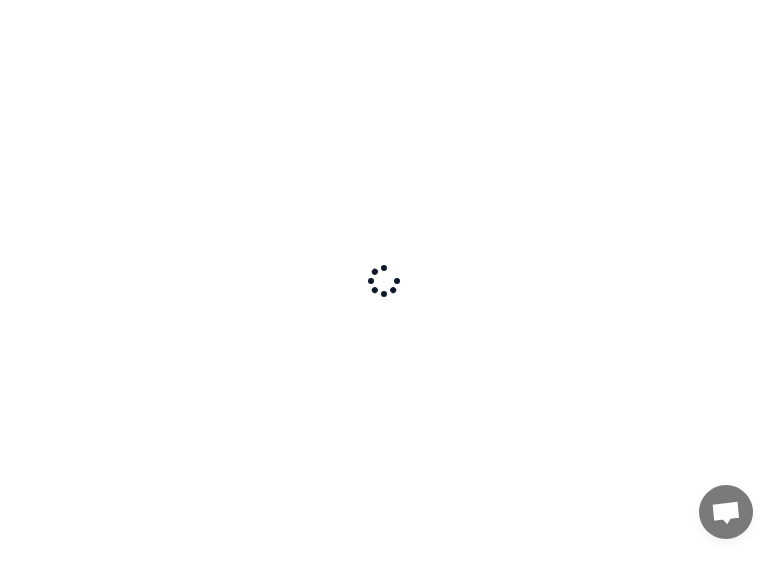scroll, scrollTop: 0, scrollLeft: 0, axis: both 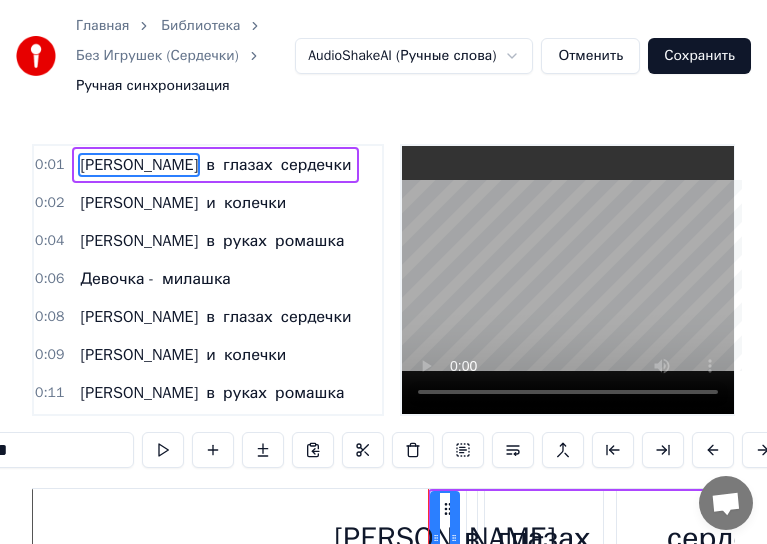 click on "0:01" at bounding box center (49, 165) 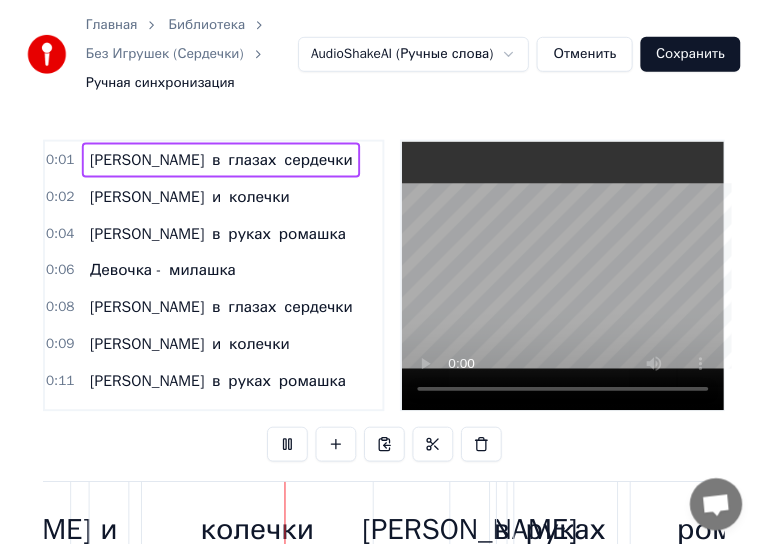 scroll, scrollTop: 0, scrollLeft: 1060, axis: horizontal 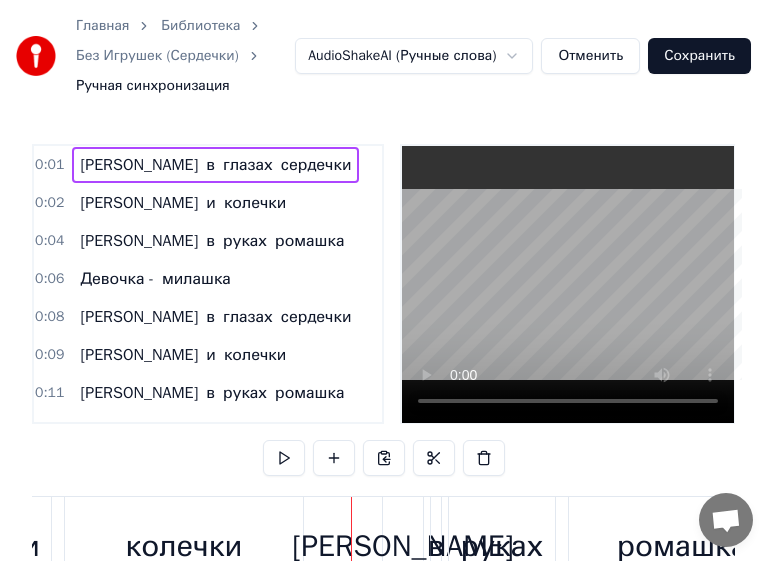 click on "Сохранить" at bounding box center [699, 56] 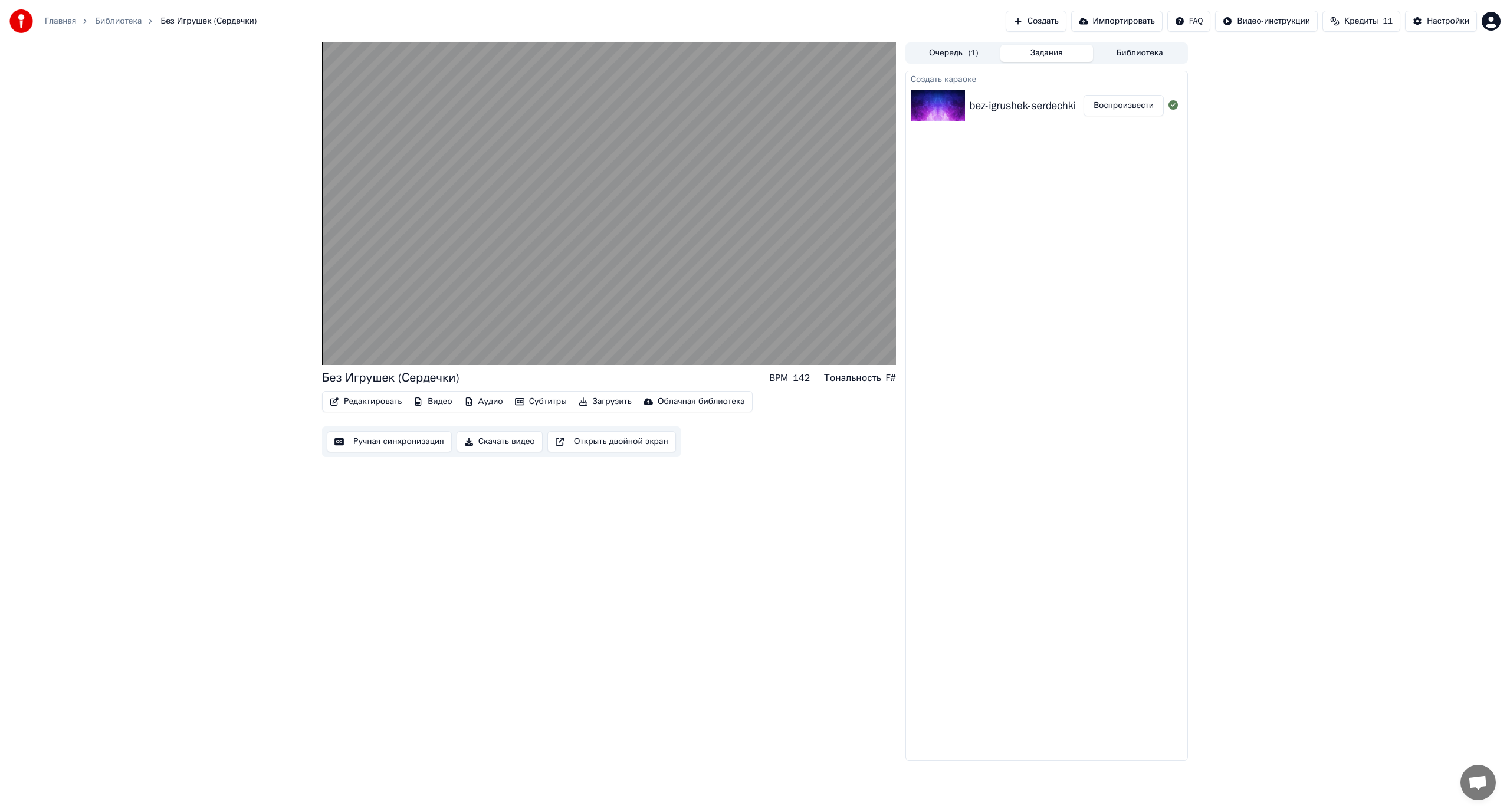 click on "Импортировать" at bounding box center (1117, 21) 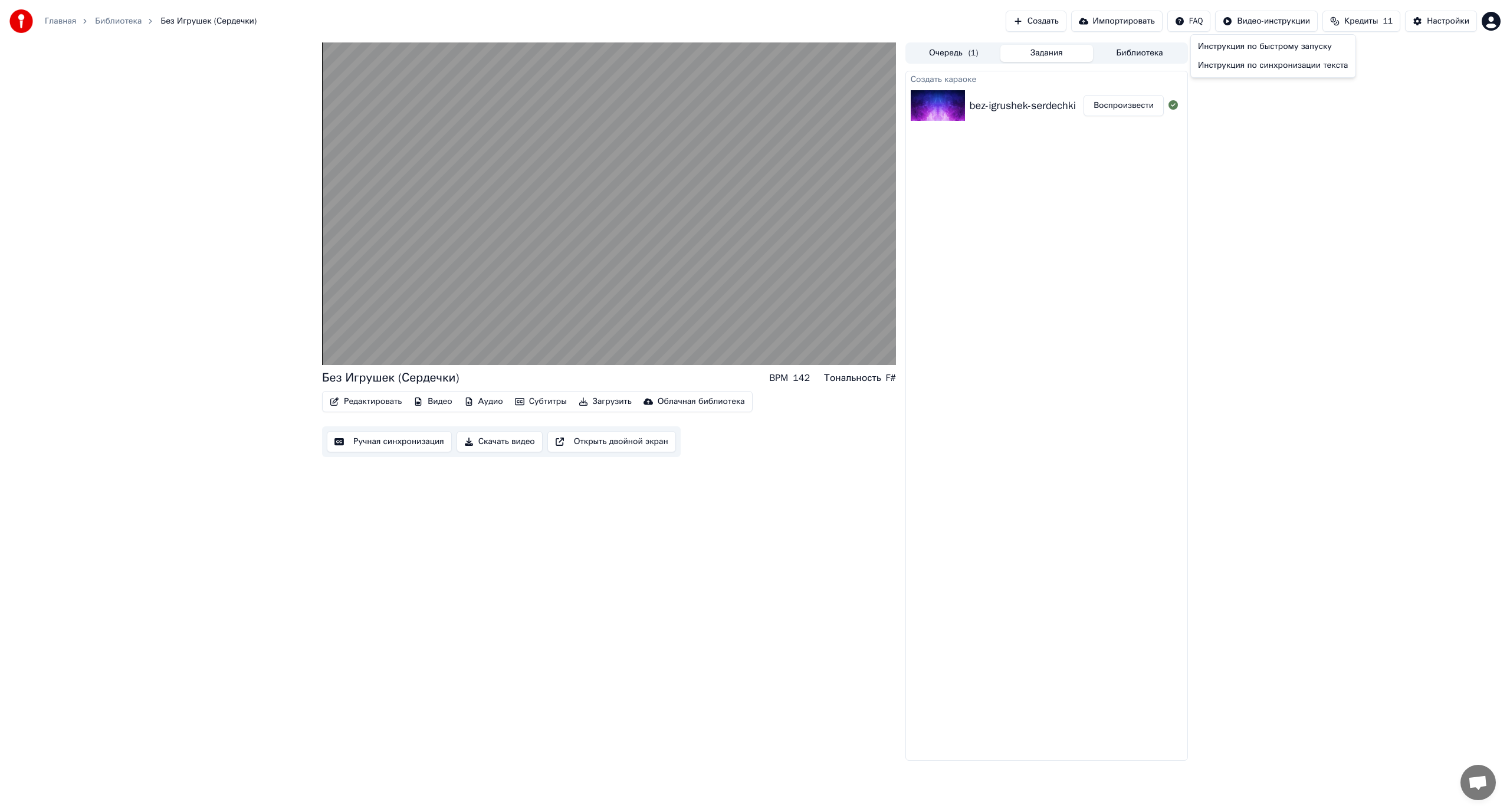 drag, startPoint x: 1475, startPoint y: 112, endPoint x: 1430, endPoint y: 38, distance: 86.6083 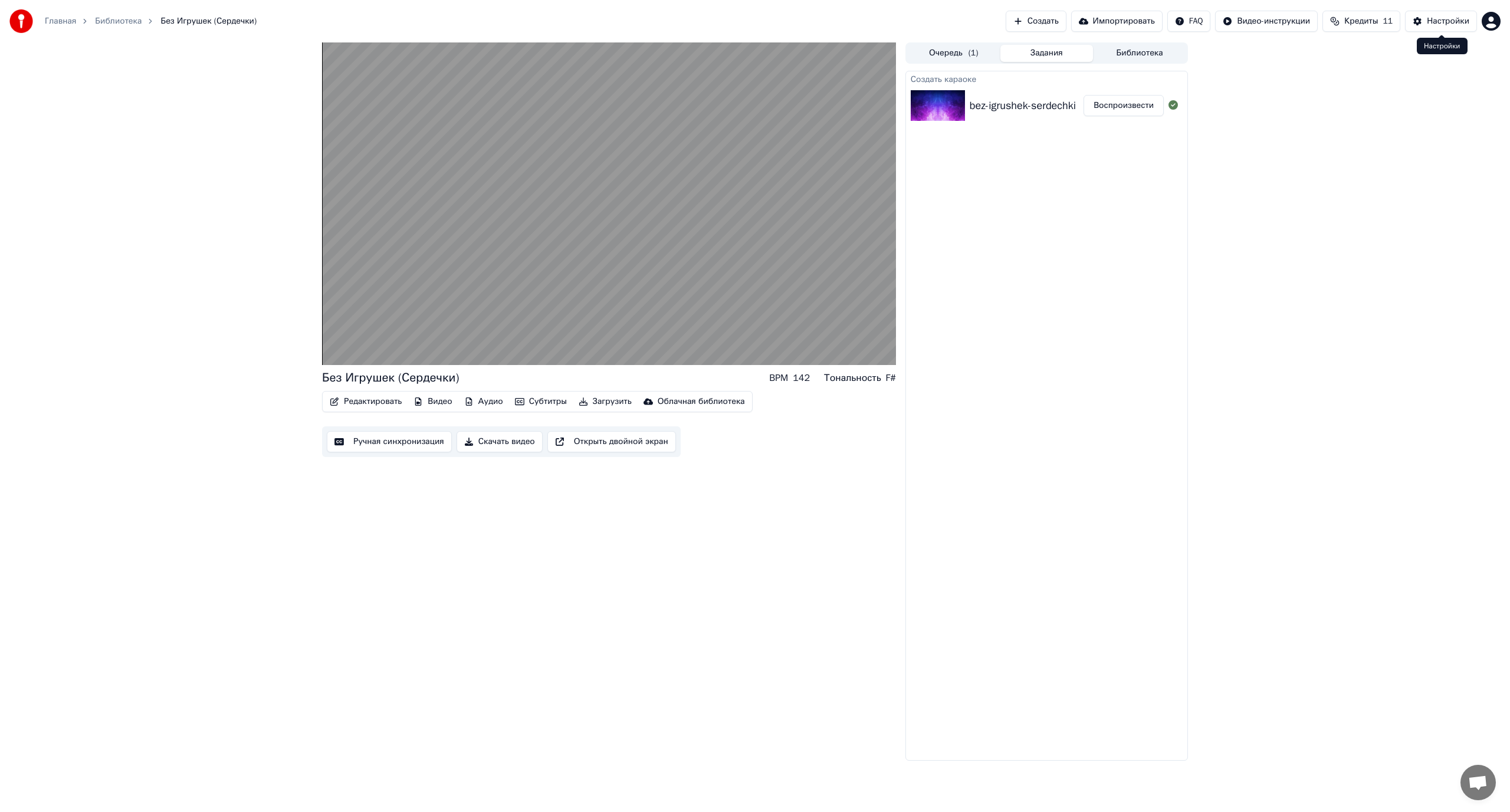 click on "Настройки" at bounding box center [1441, 21] 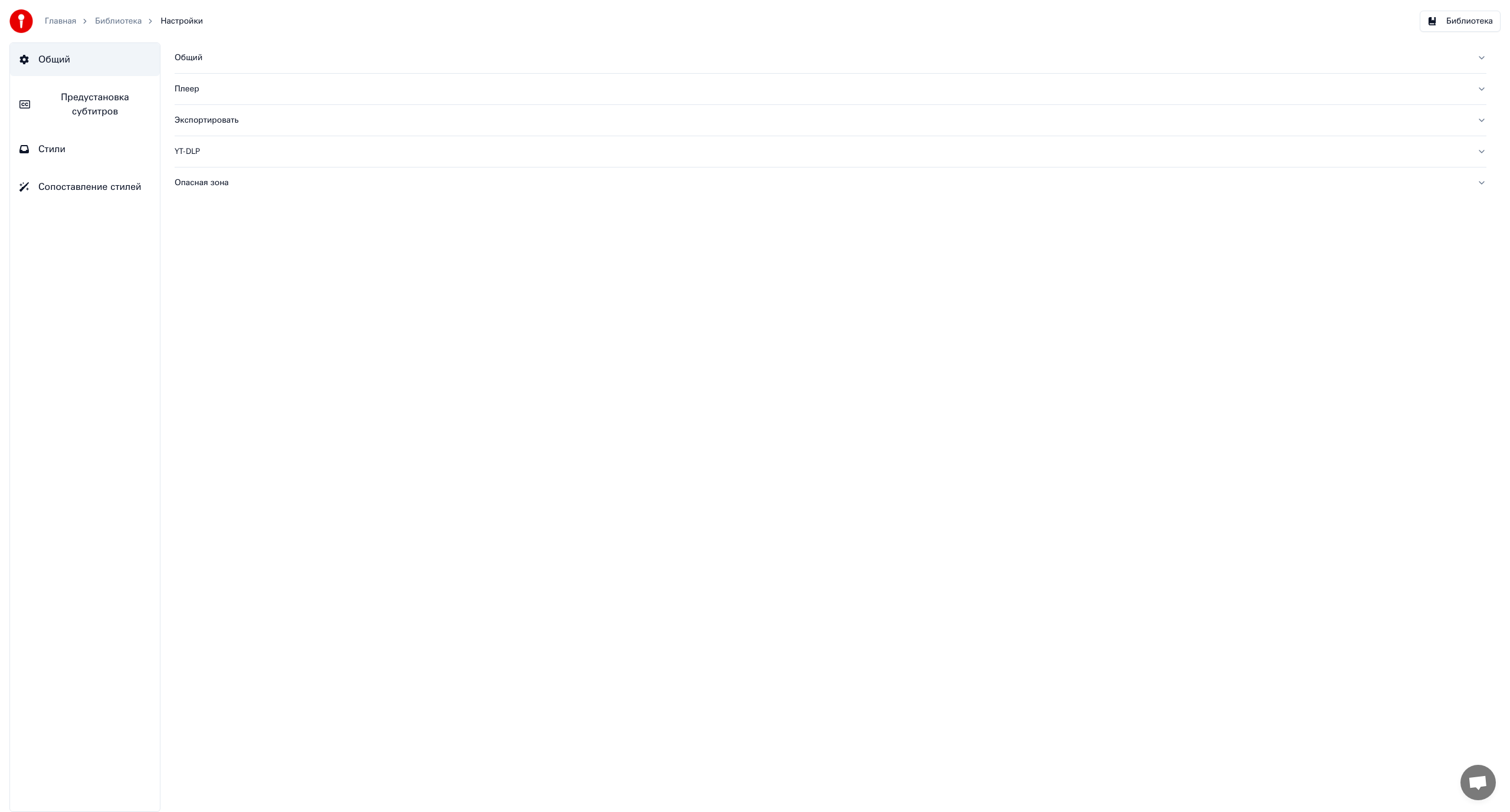 click on "Стили" at bounding box center (85, 149) 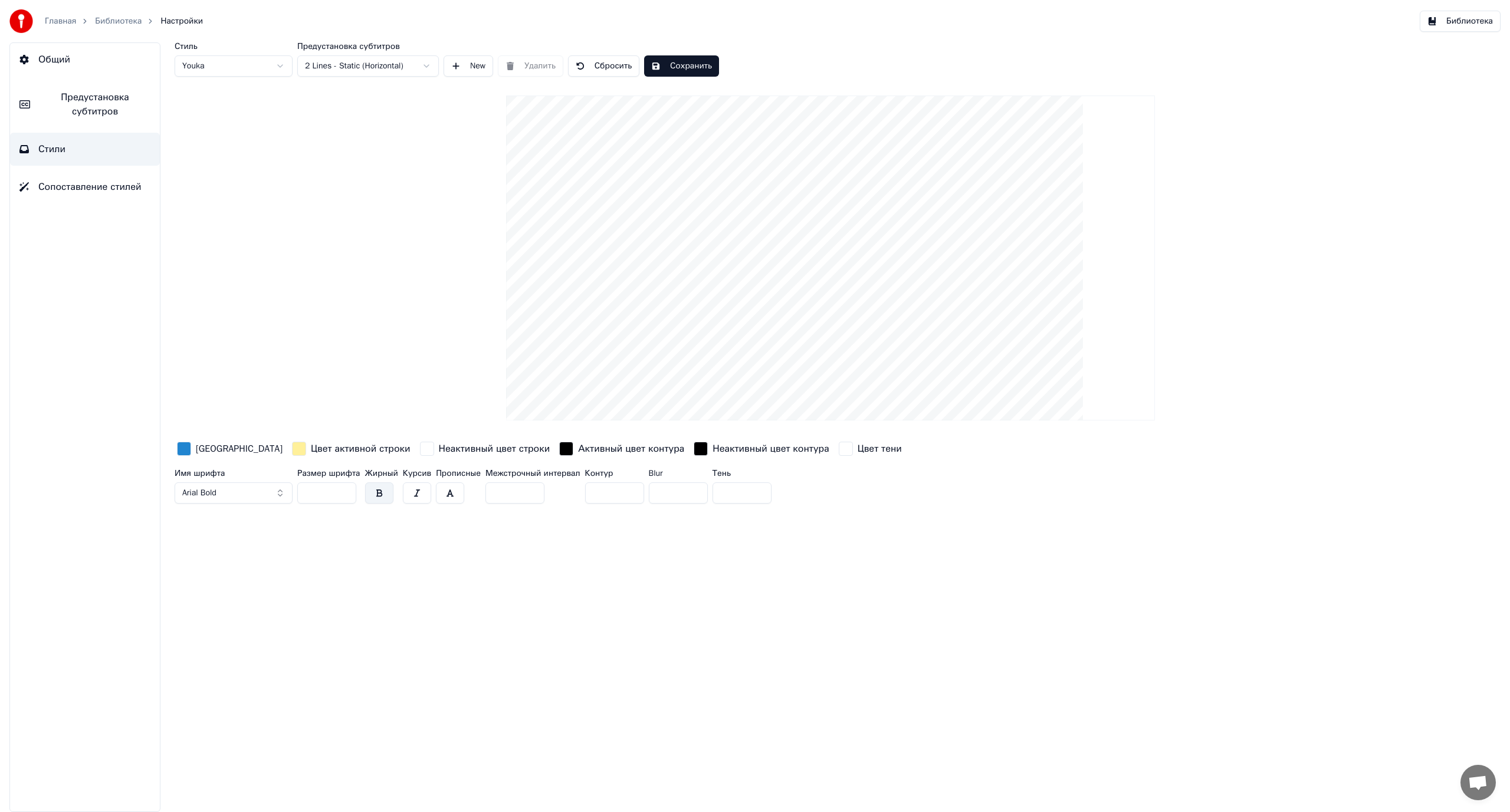 click on "Общий" at bounding box center (85, 60) 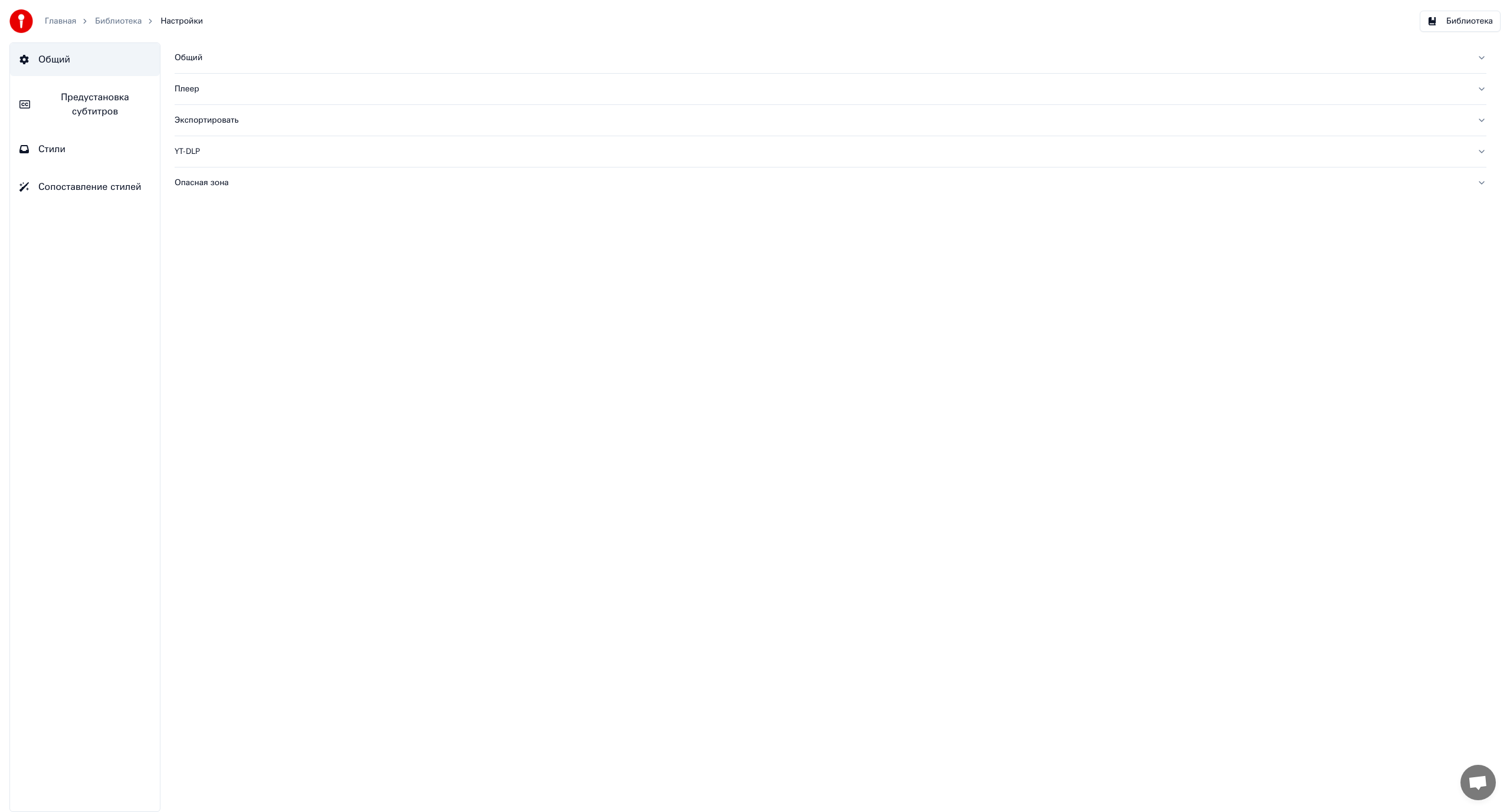 click on "Общий" at bounding box center [830, 58] 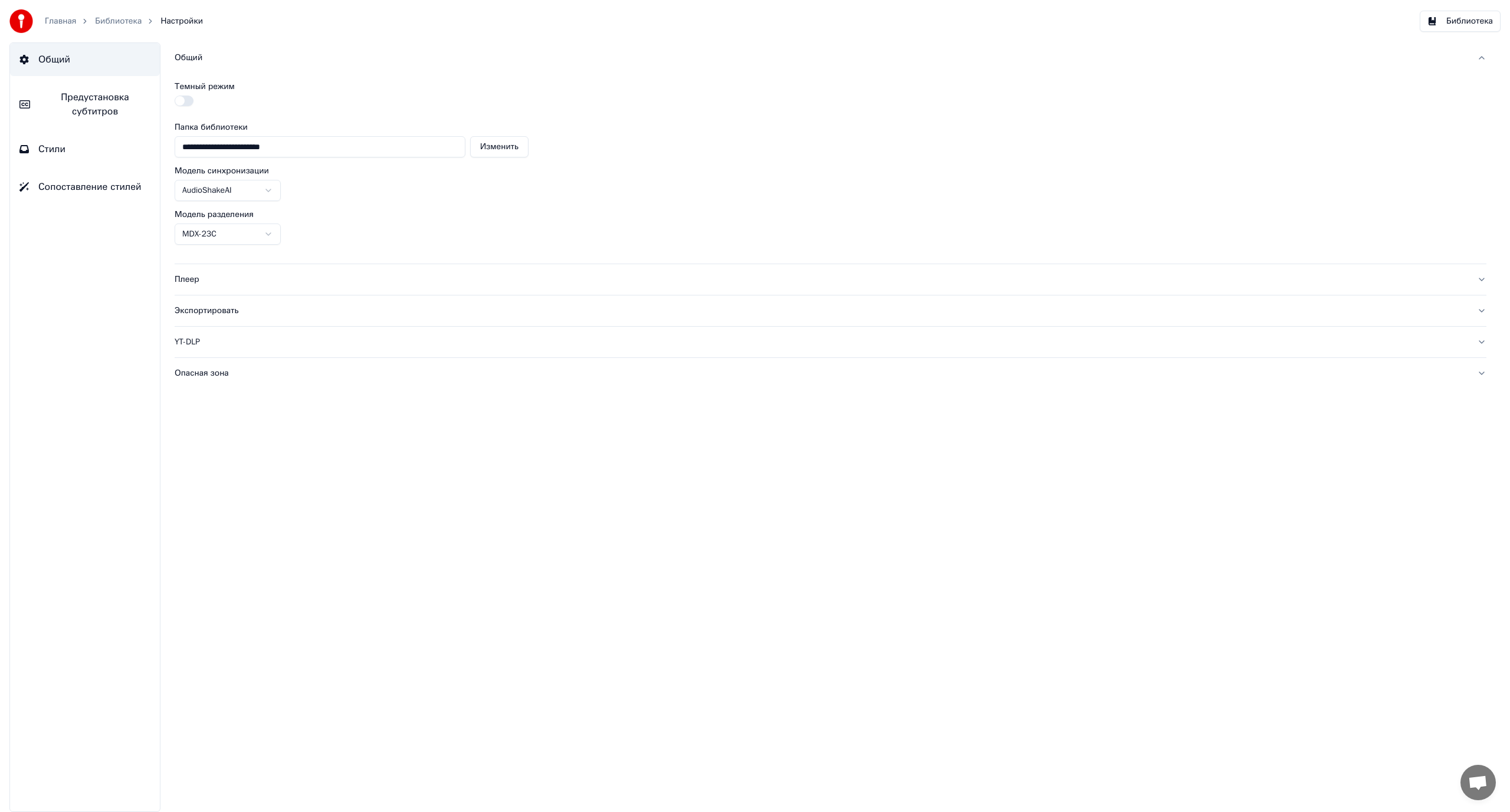 click on "Плеер" at bounding box center [821, 280] 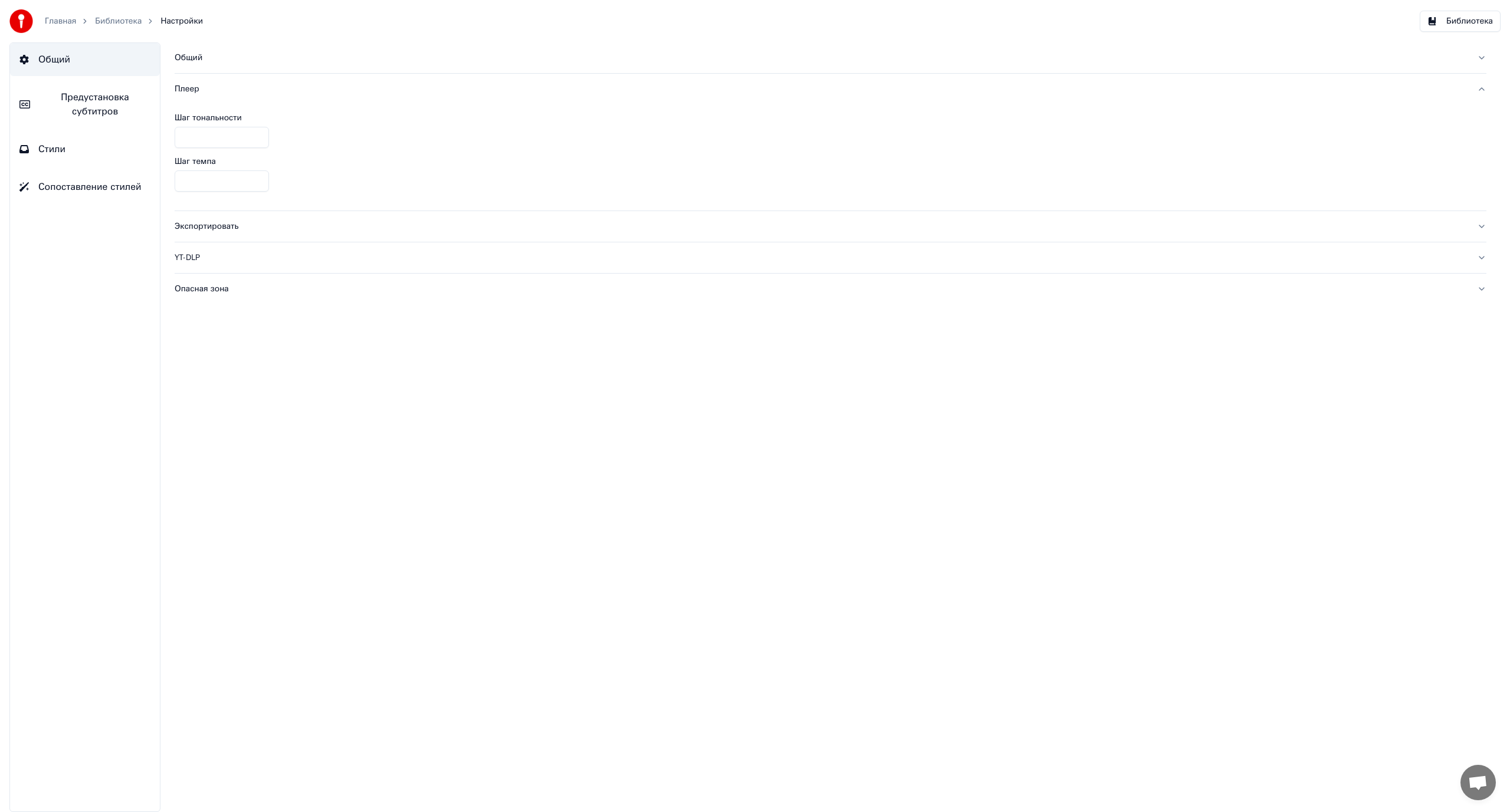 click on "Экспортировать" at bounding box center [821, 226] 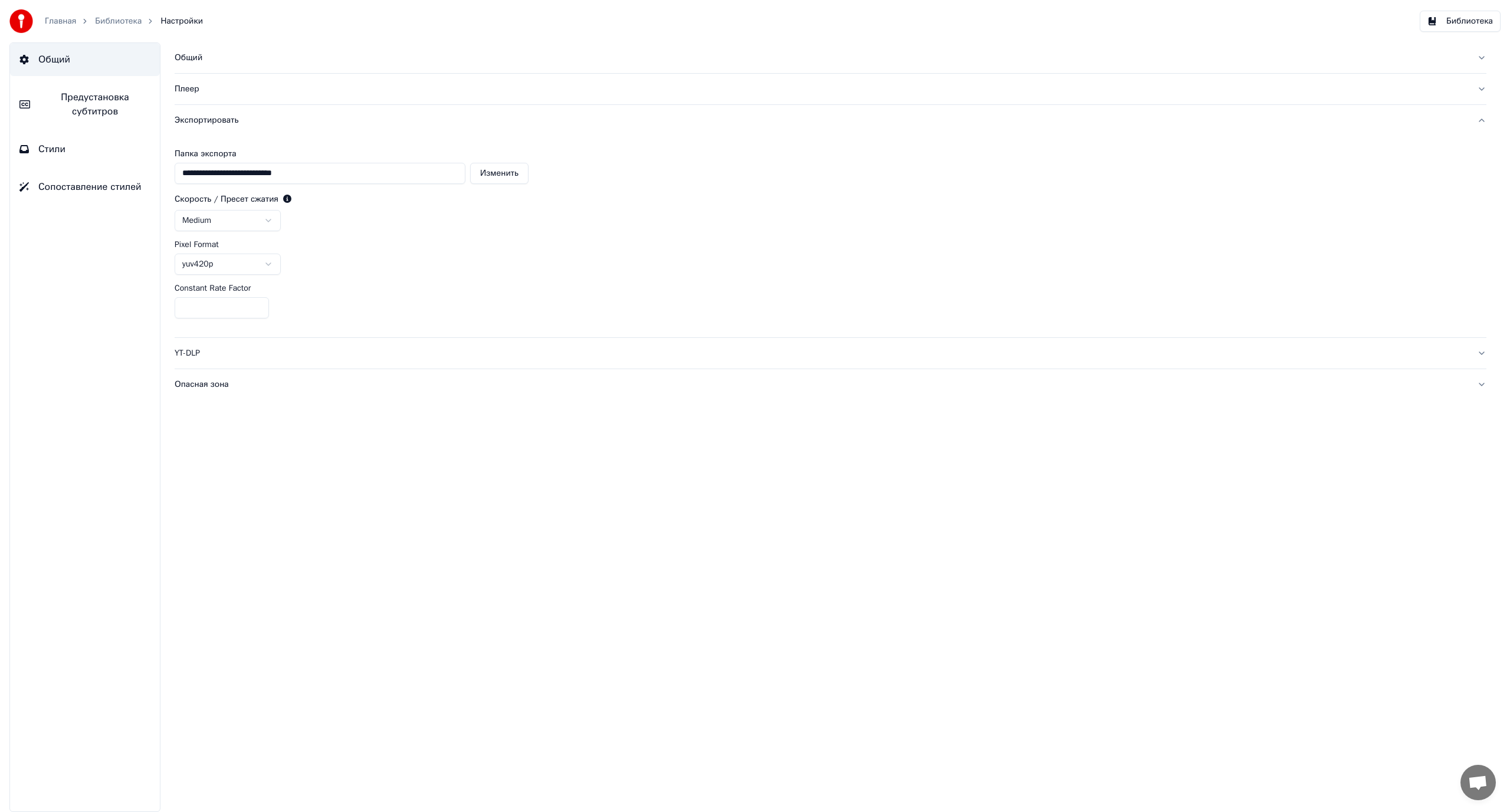 click on "YT-DLP" at bounding box center (830, 353) 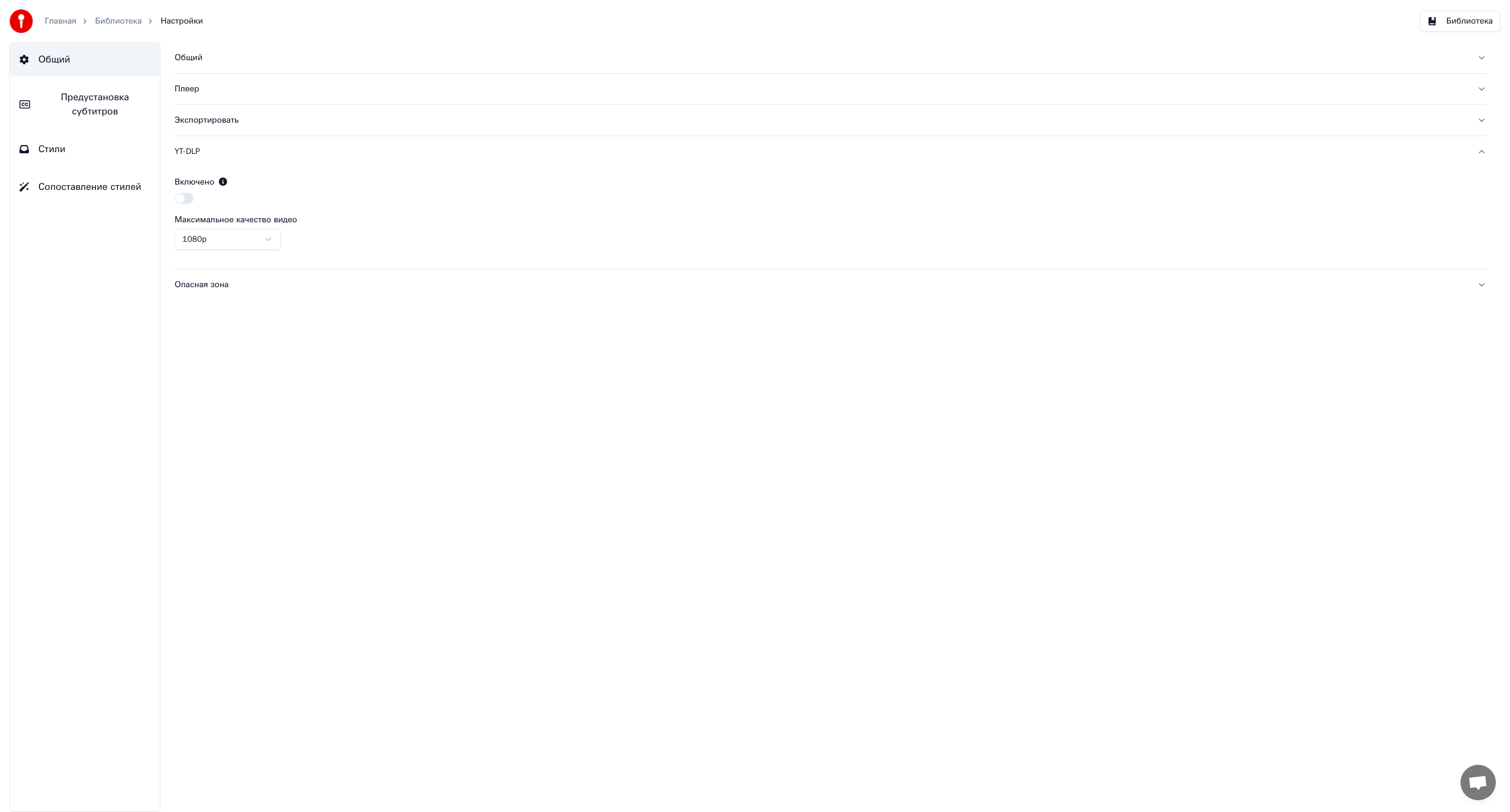 click on "Опасная зона" at bounding box center (830, 285) 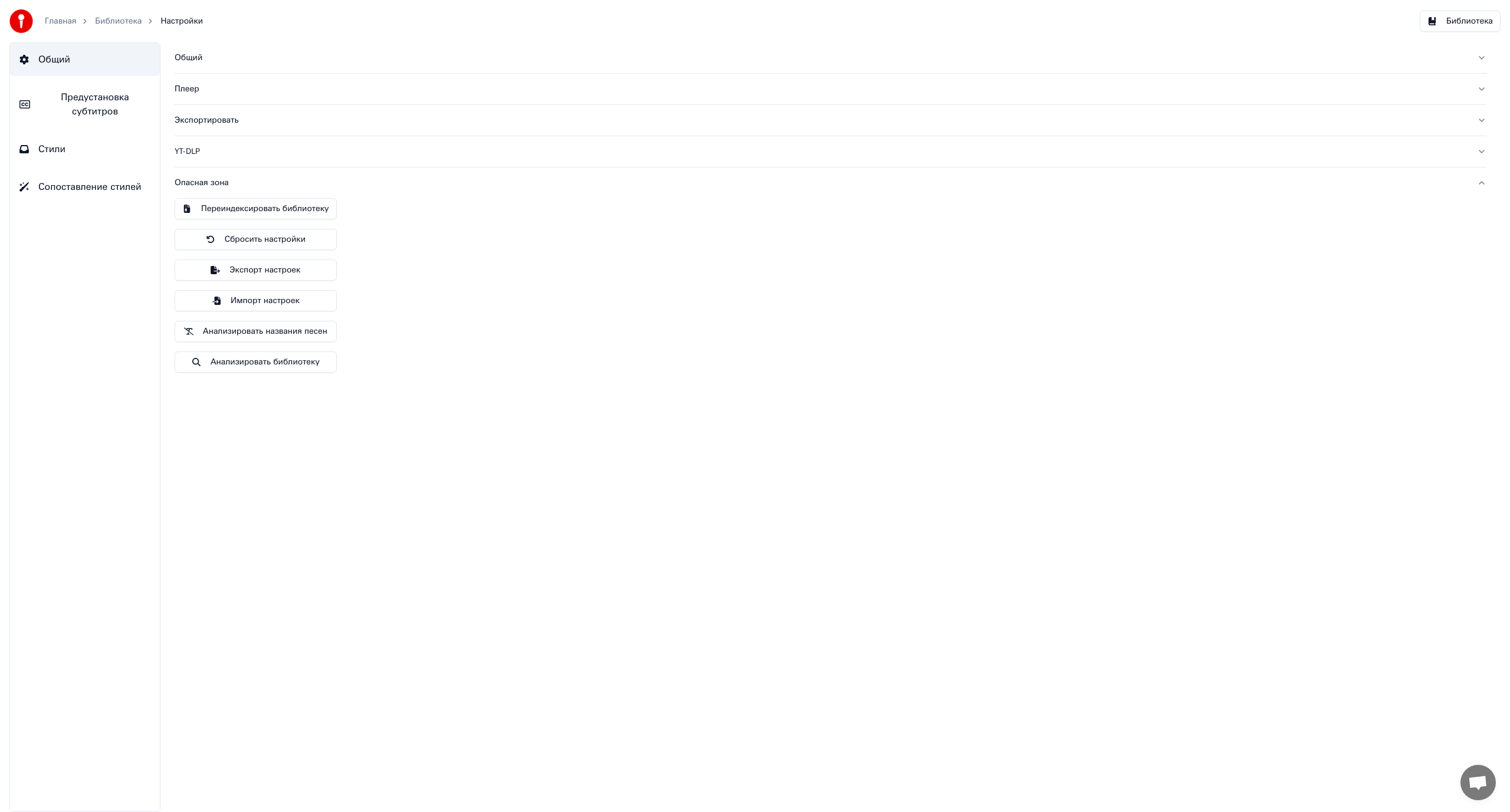 click on "Общий" at bounding box center (85, 60) 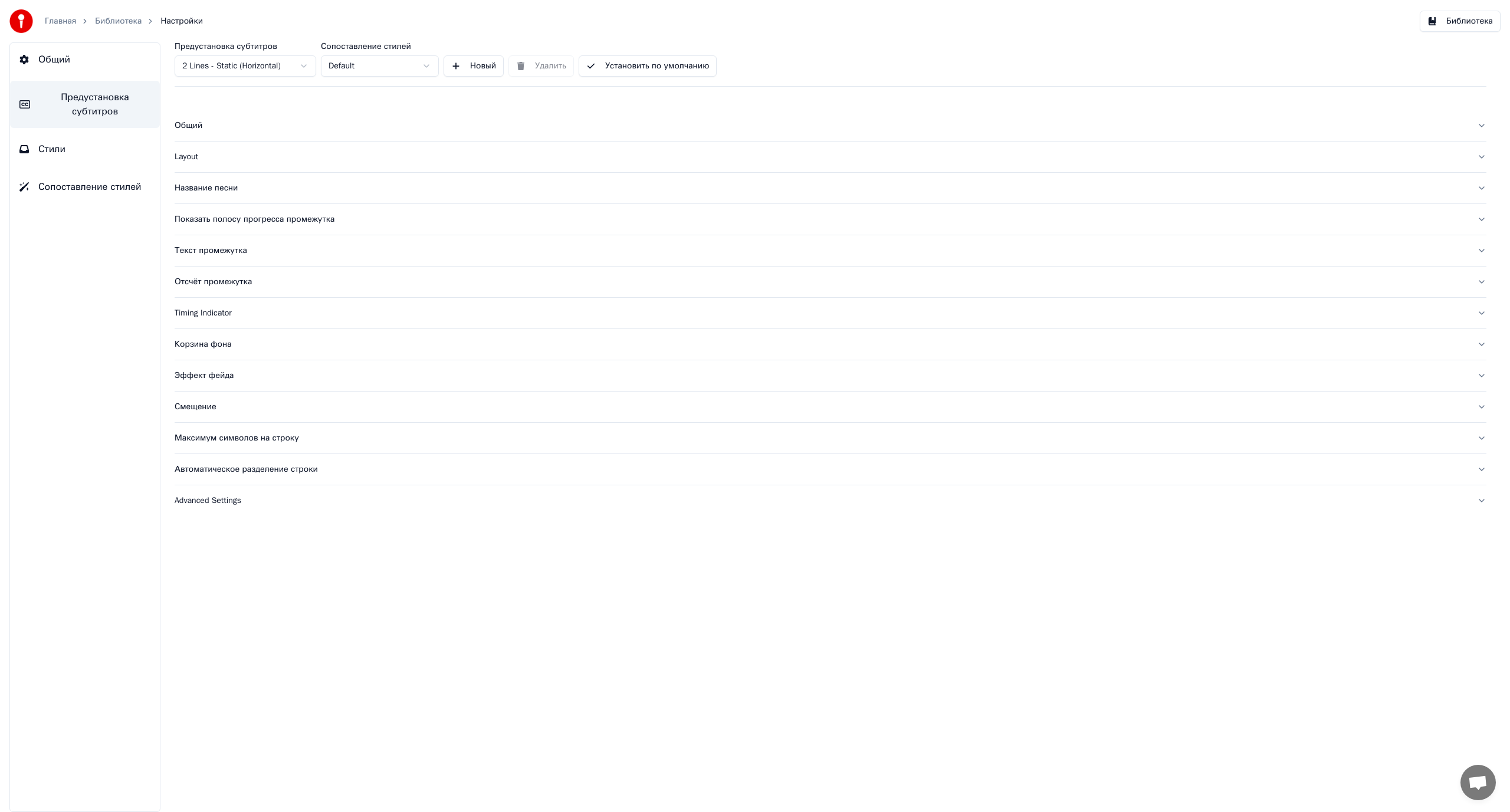 click on "Библиотека" at bounding box center (118, 21) 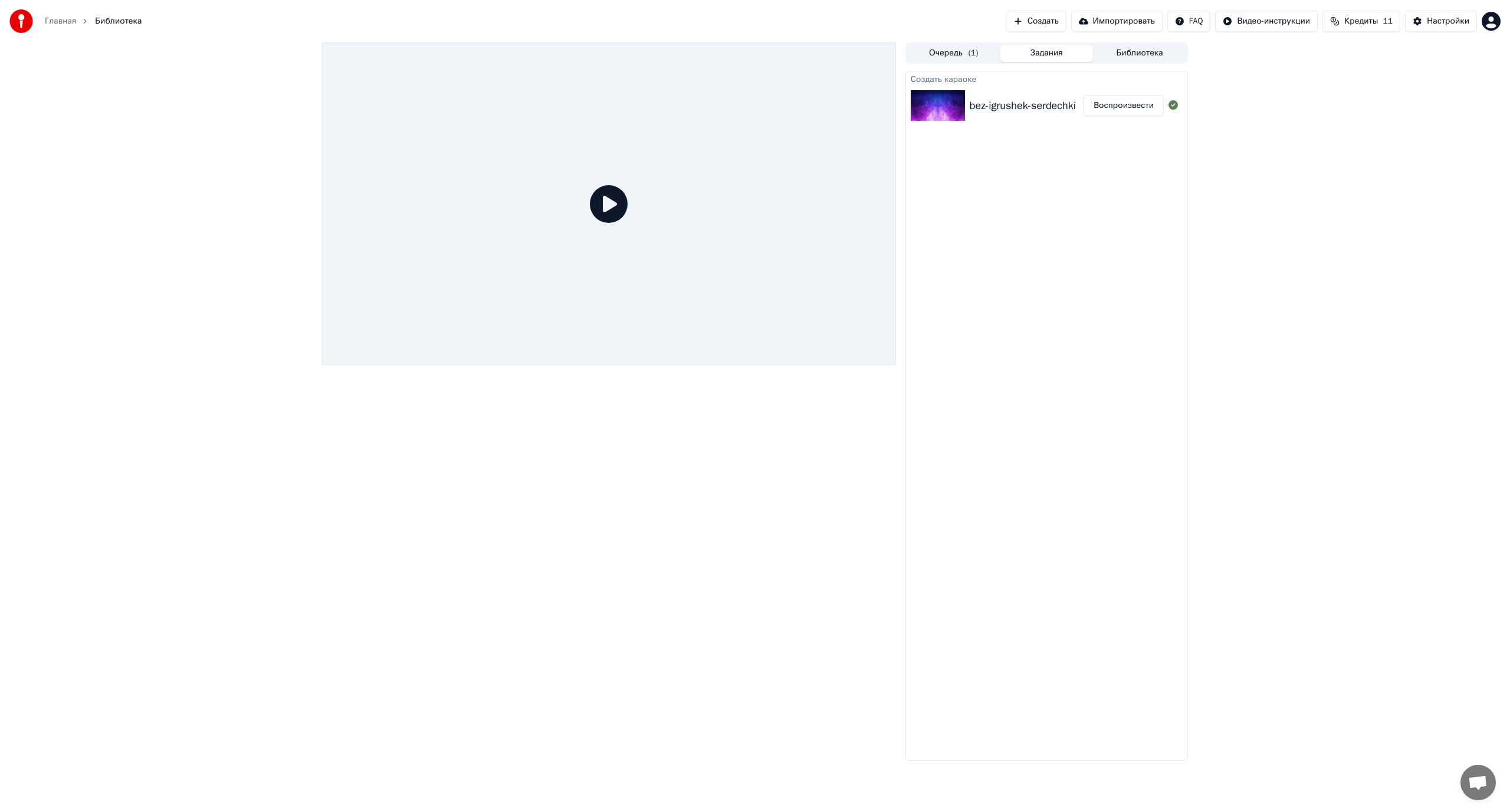 click on "bez-igrushek-serdechki" at bounding box center [1023, 106] 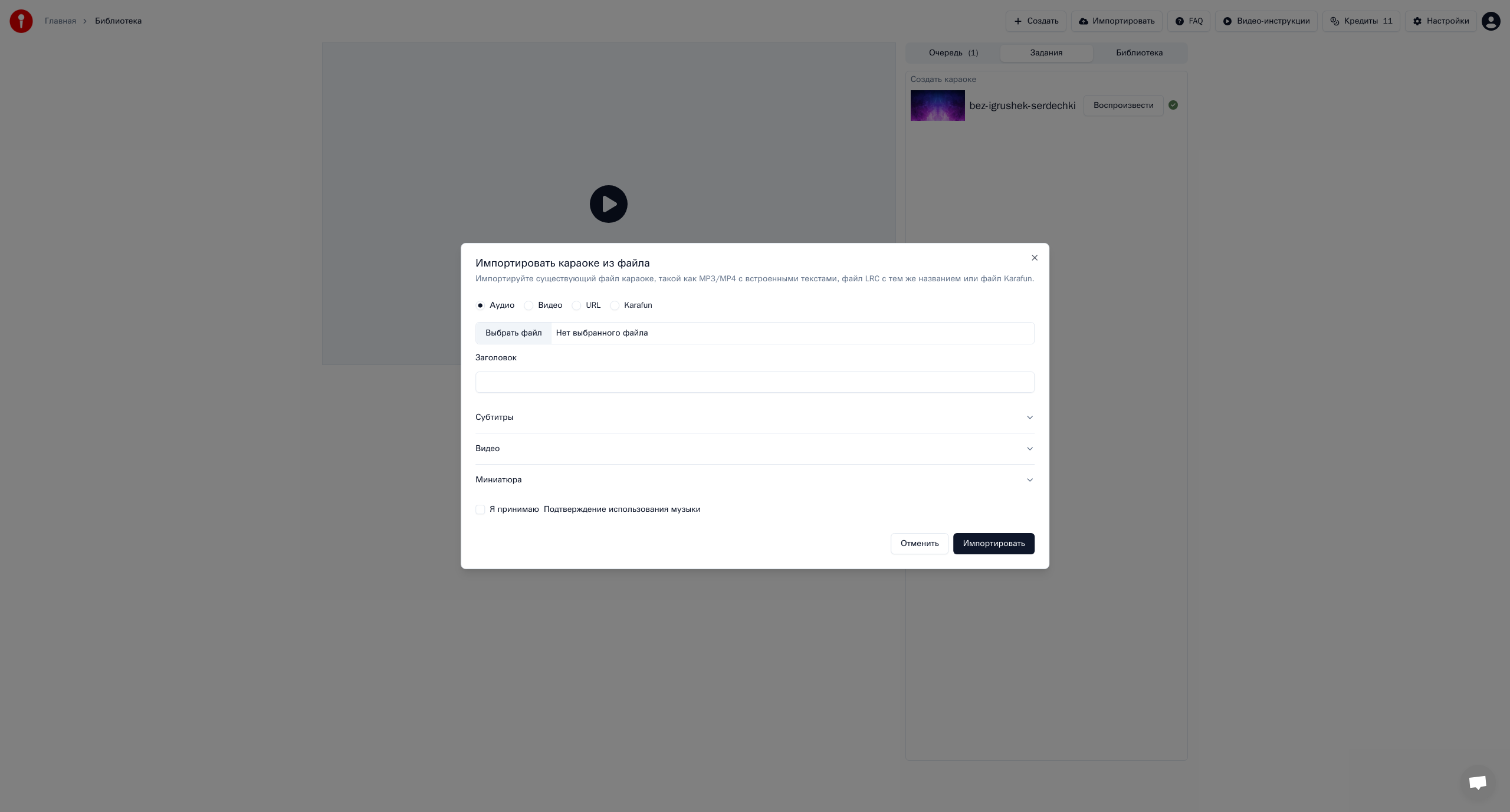 click on "Импортировать караоке из файла Импортируйте существующий файл караоке, такой как MP3/MP4 с встроенными текстами, файл LRC с тем же названием или файл Karafun. Аудио Видео URL Karafun Выбрать файл Нет выбранного файла Заголовок Субтитры Видео Миниатюра Я принимаю   Подтверждение использования музыки Отменить Импортировать Close" at bounding box center [755, 406] 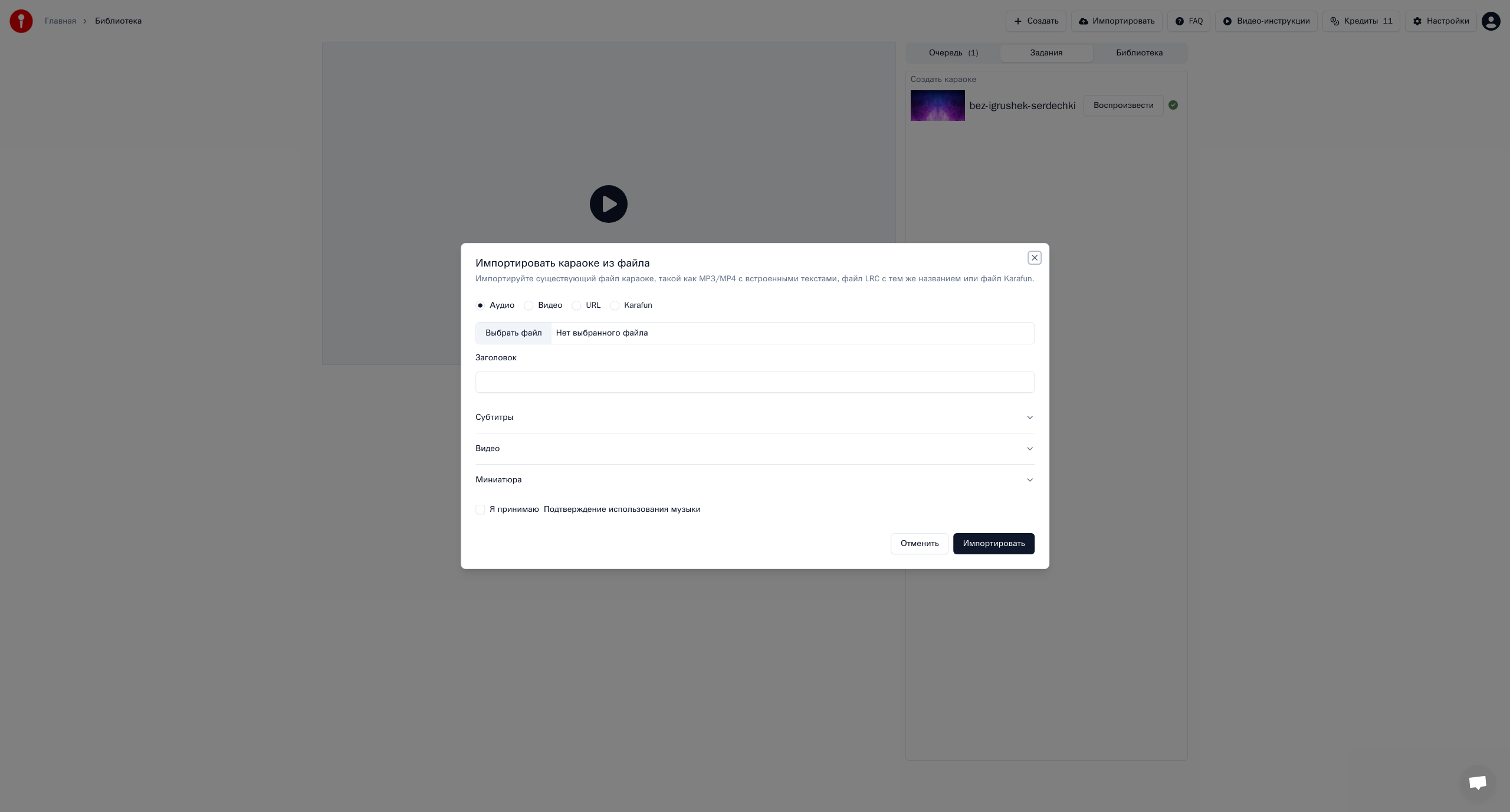 click on "Close" at bounding box center (1035, 258) 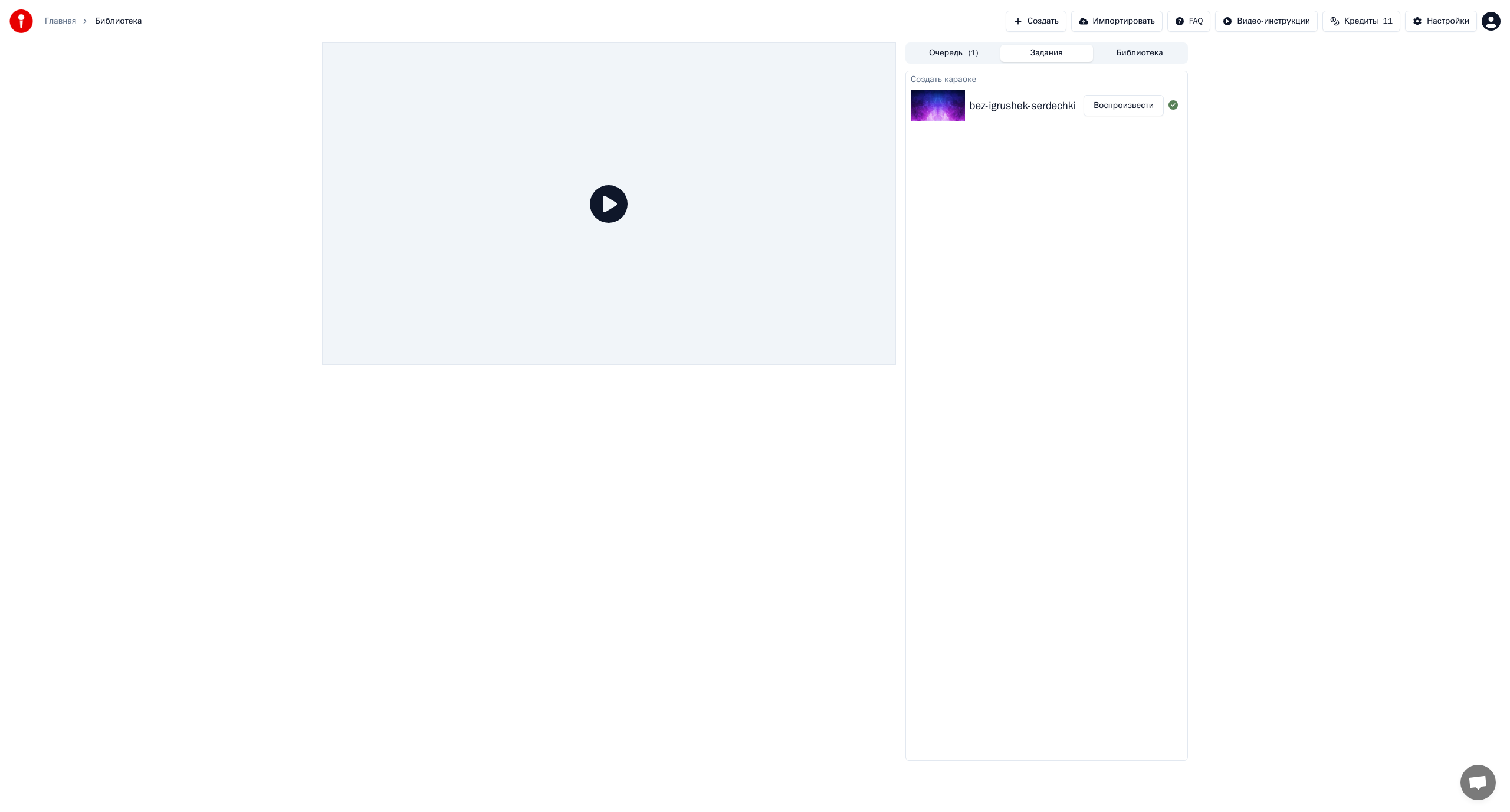 click at bounding box center [938, 106] 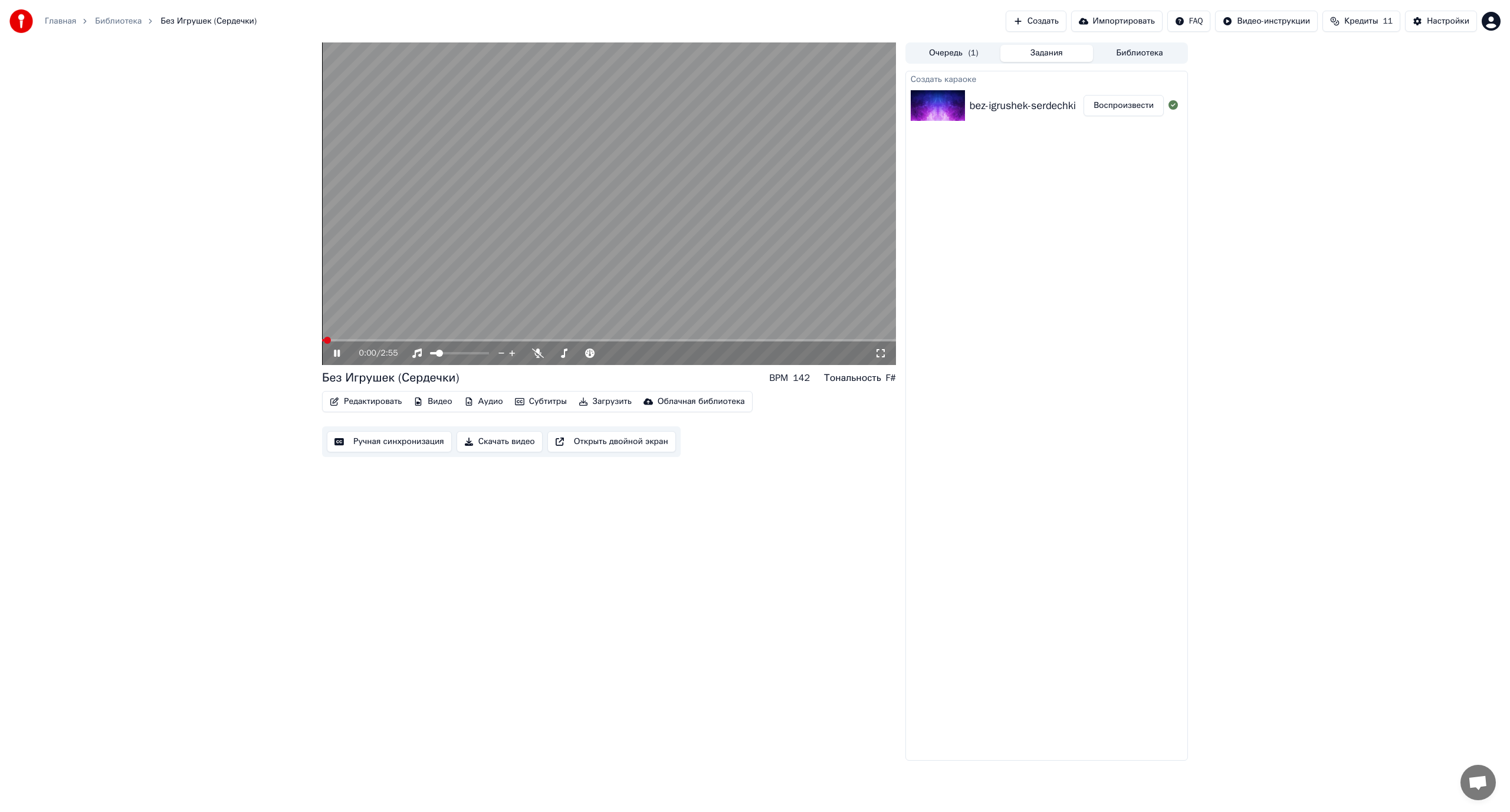 click at bounding box center [609, 203] 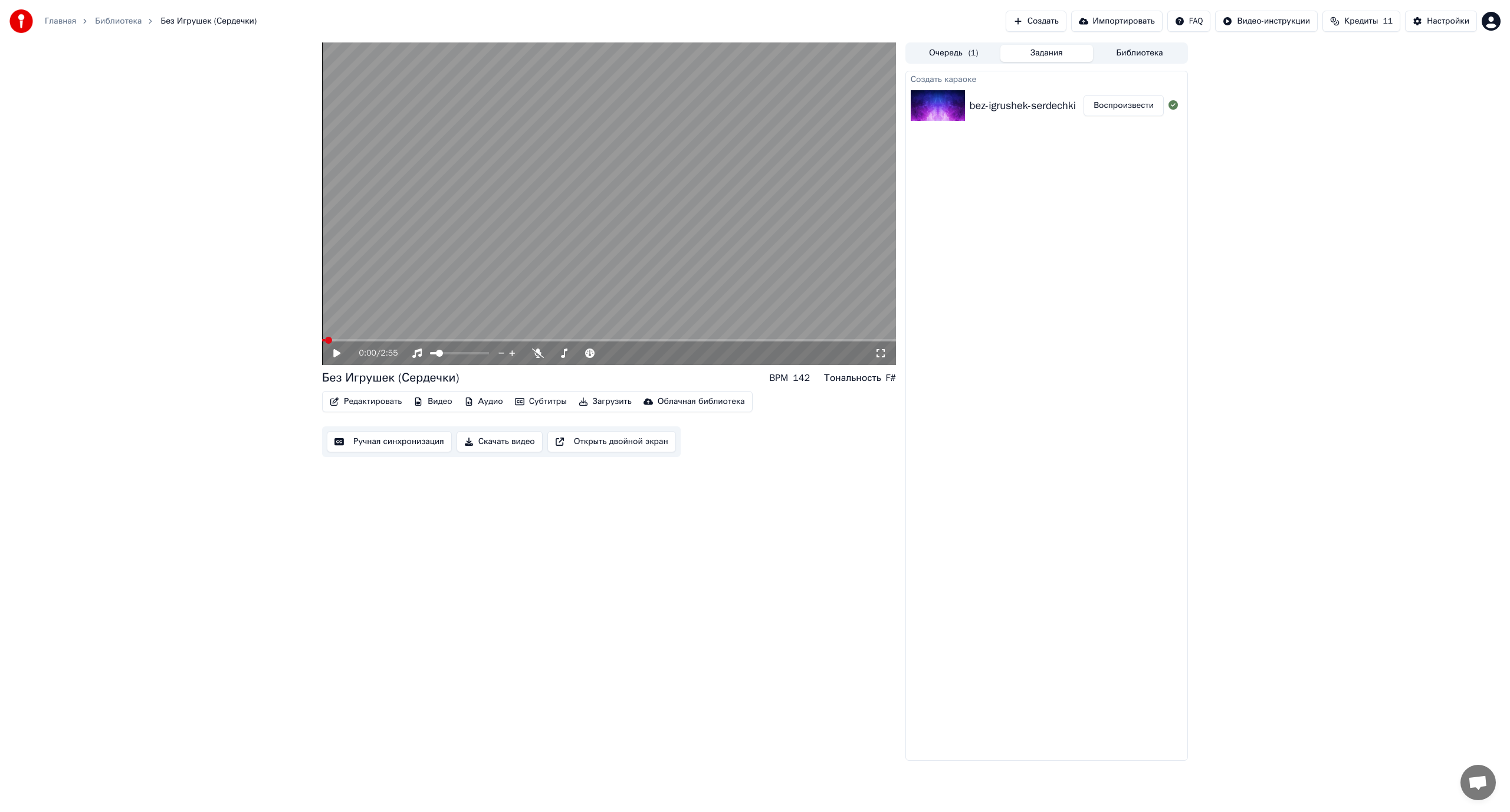 click on "Загрузить" at bounding box center (605, 402) 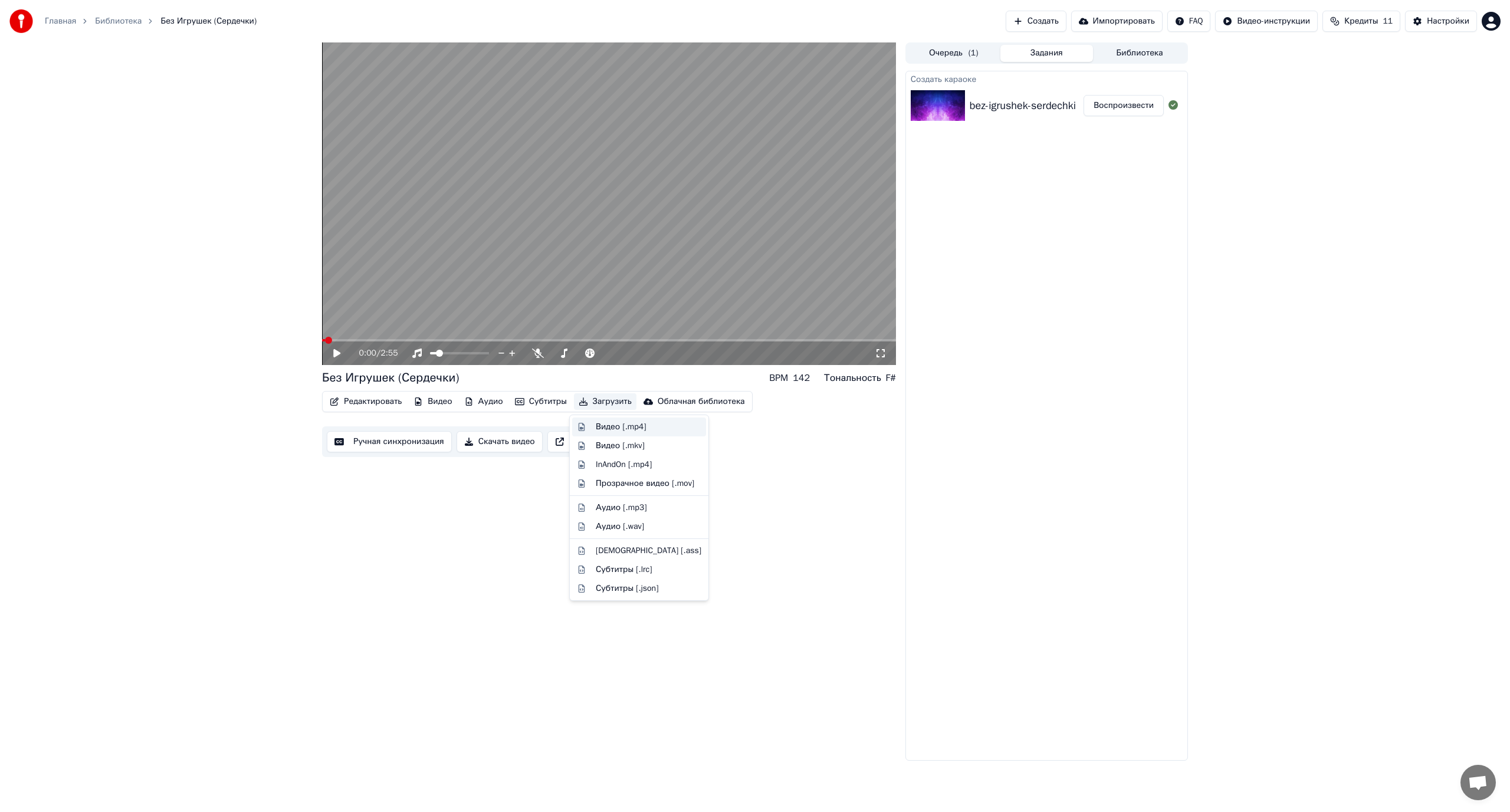 click on "Видео [.mp4]" at bounding box center (621, 427) 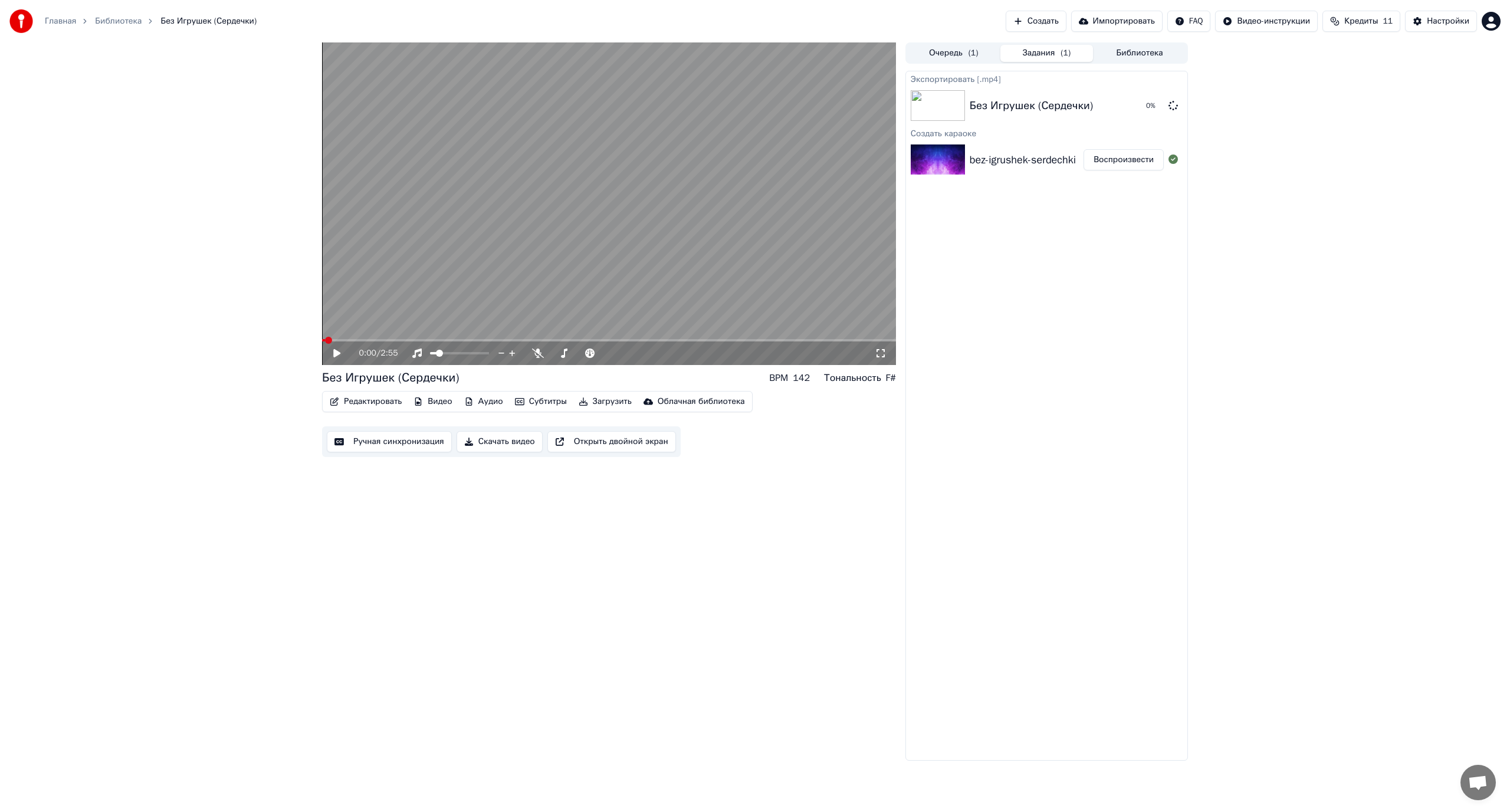 click on "bez-igrushek-serdechki" at bounding box center [1023, 160] 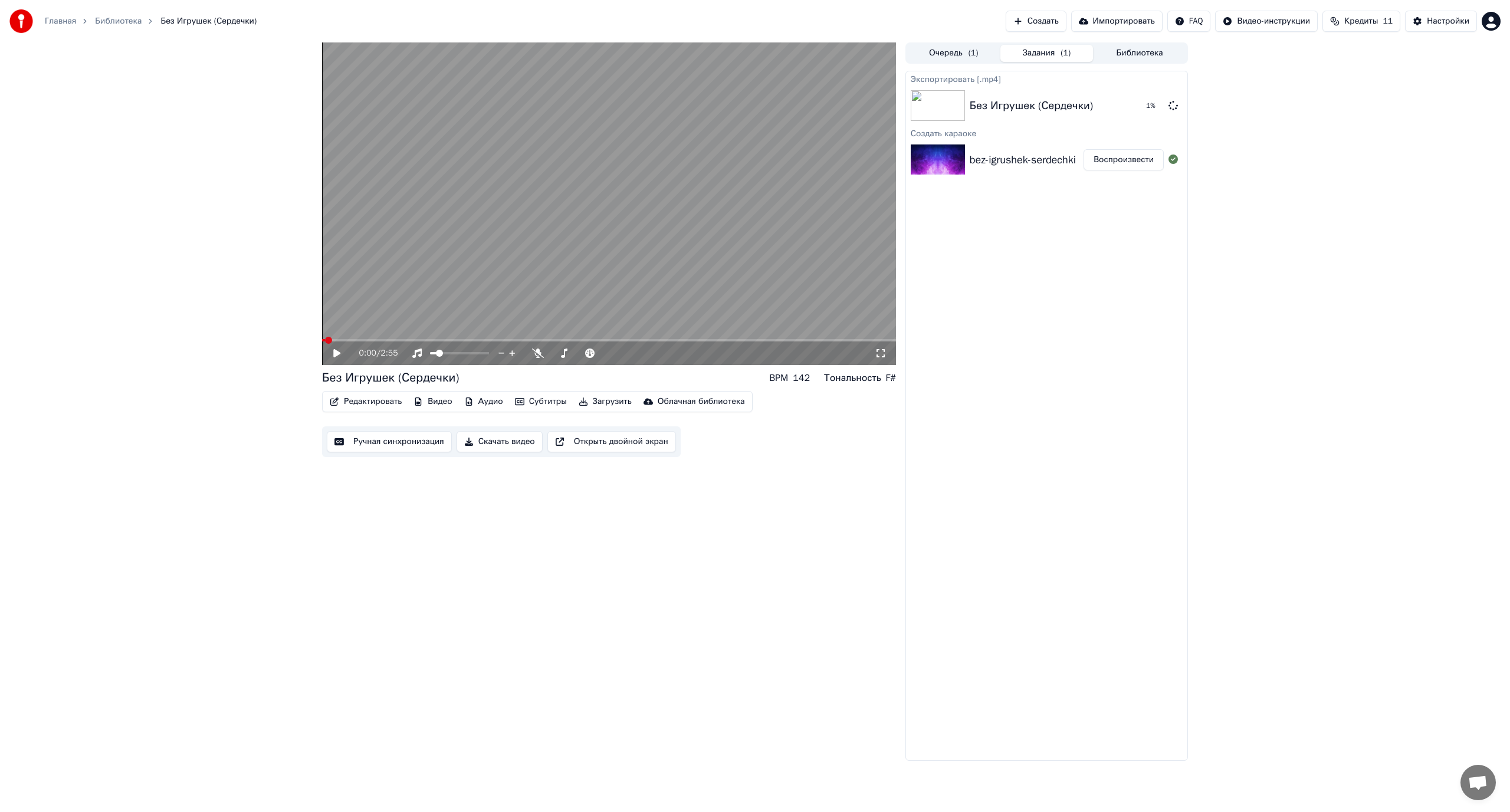 click at bounding box center (938, 160) 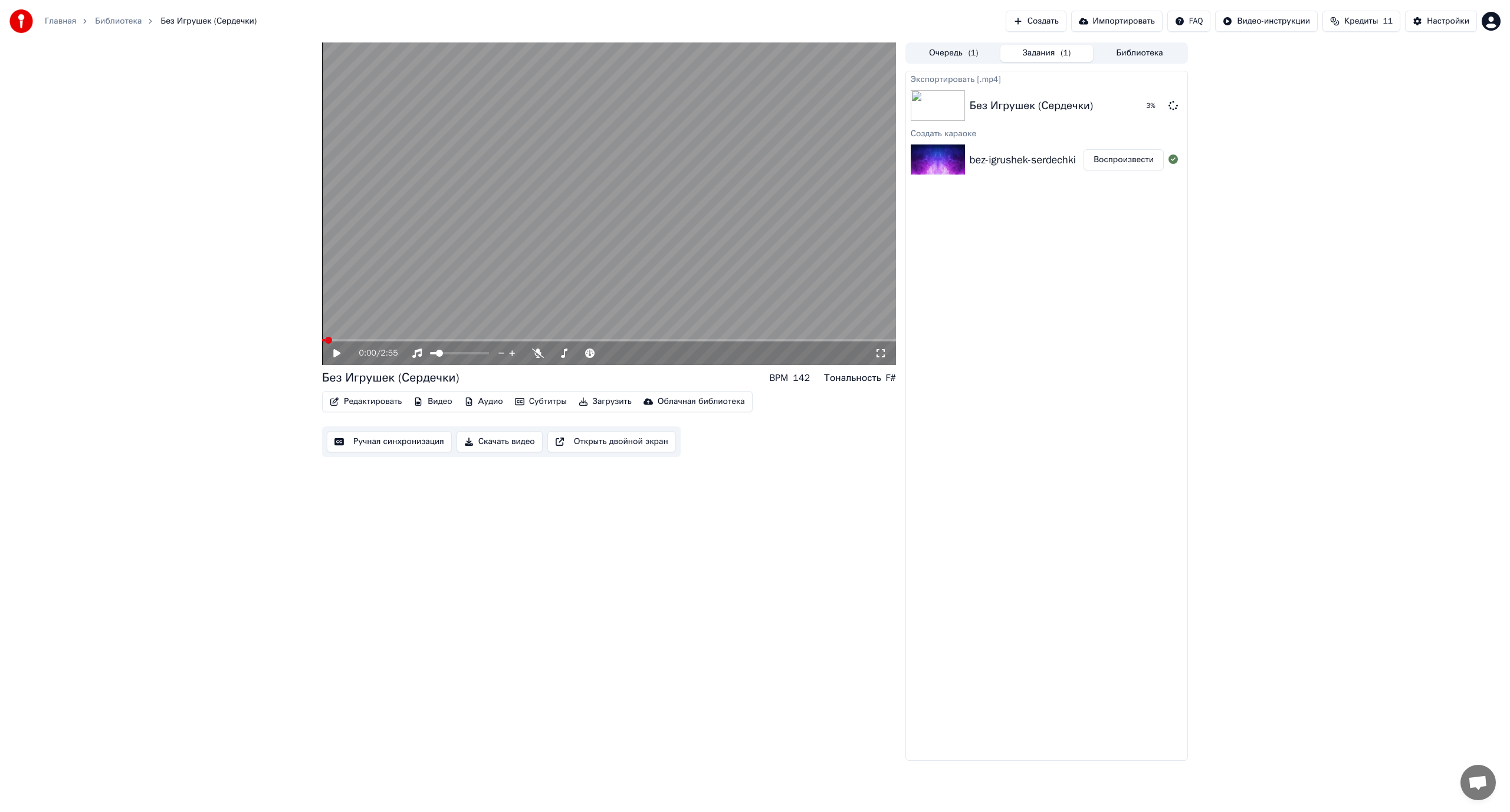 click on "bez-igrushek-serdechki" at bounding box center [1023, 160] 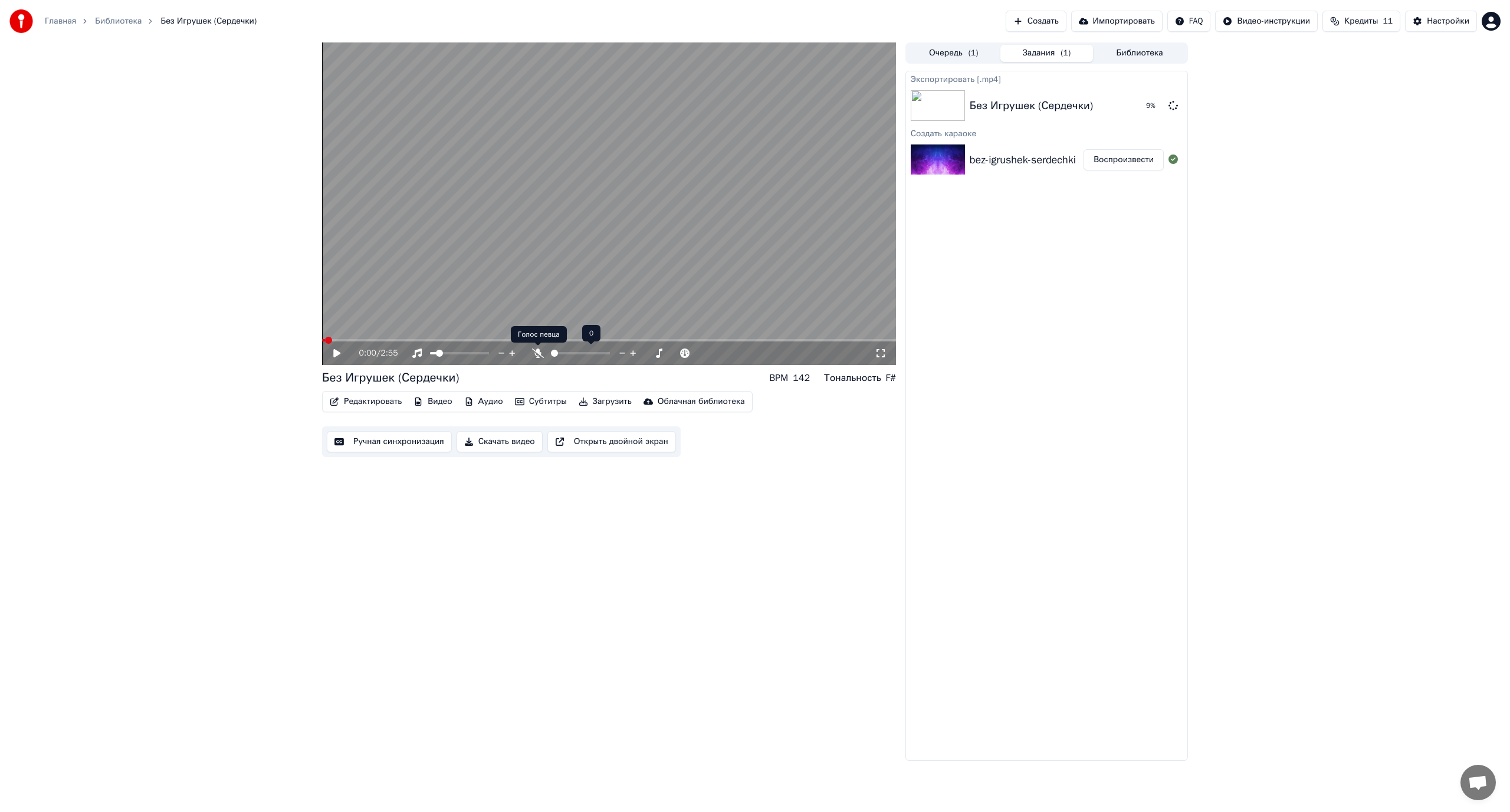 click 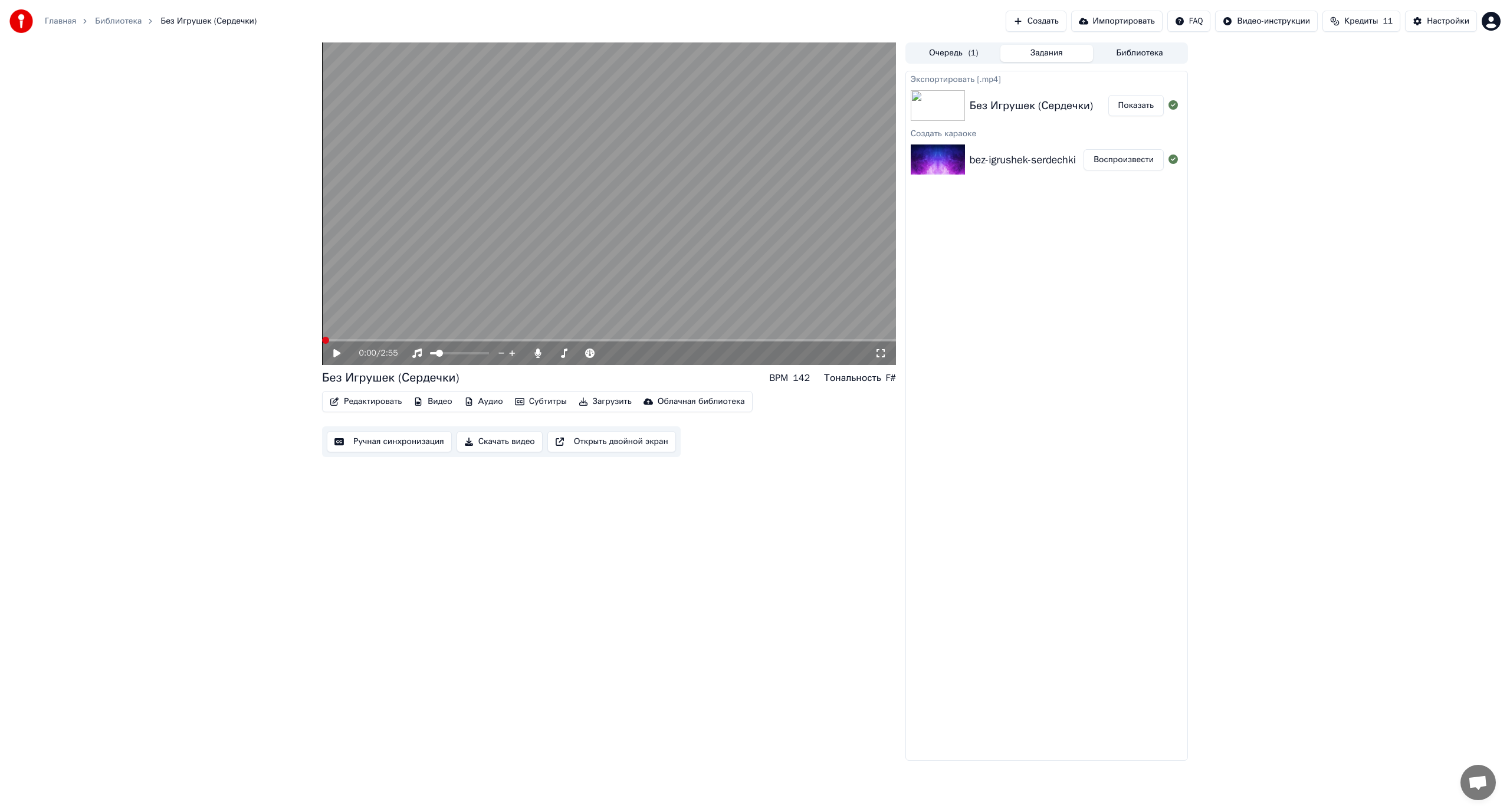 click at bounding box center [326, 340] 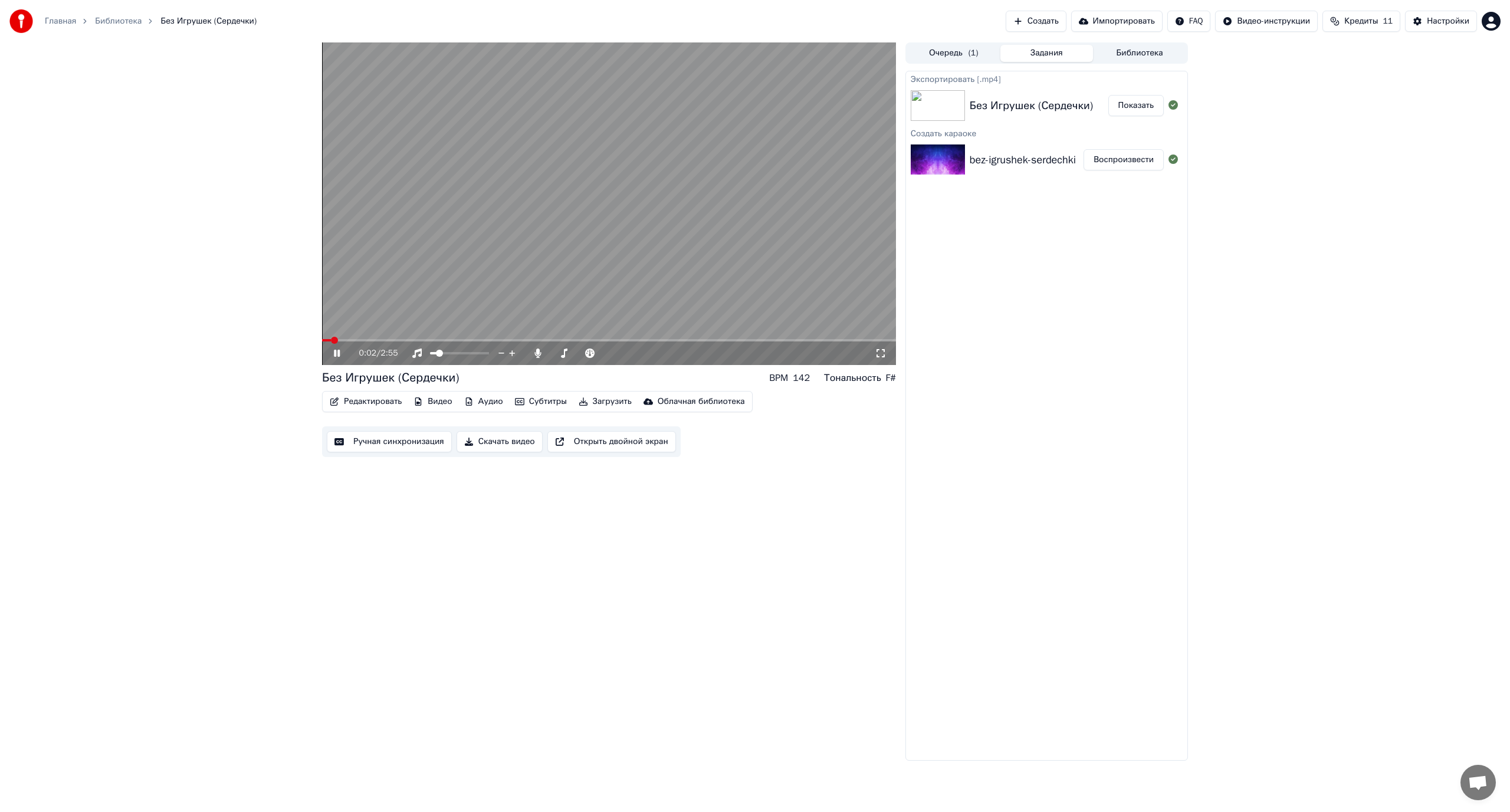 click 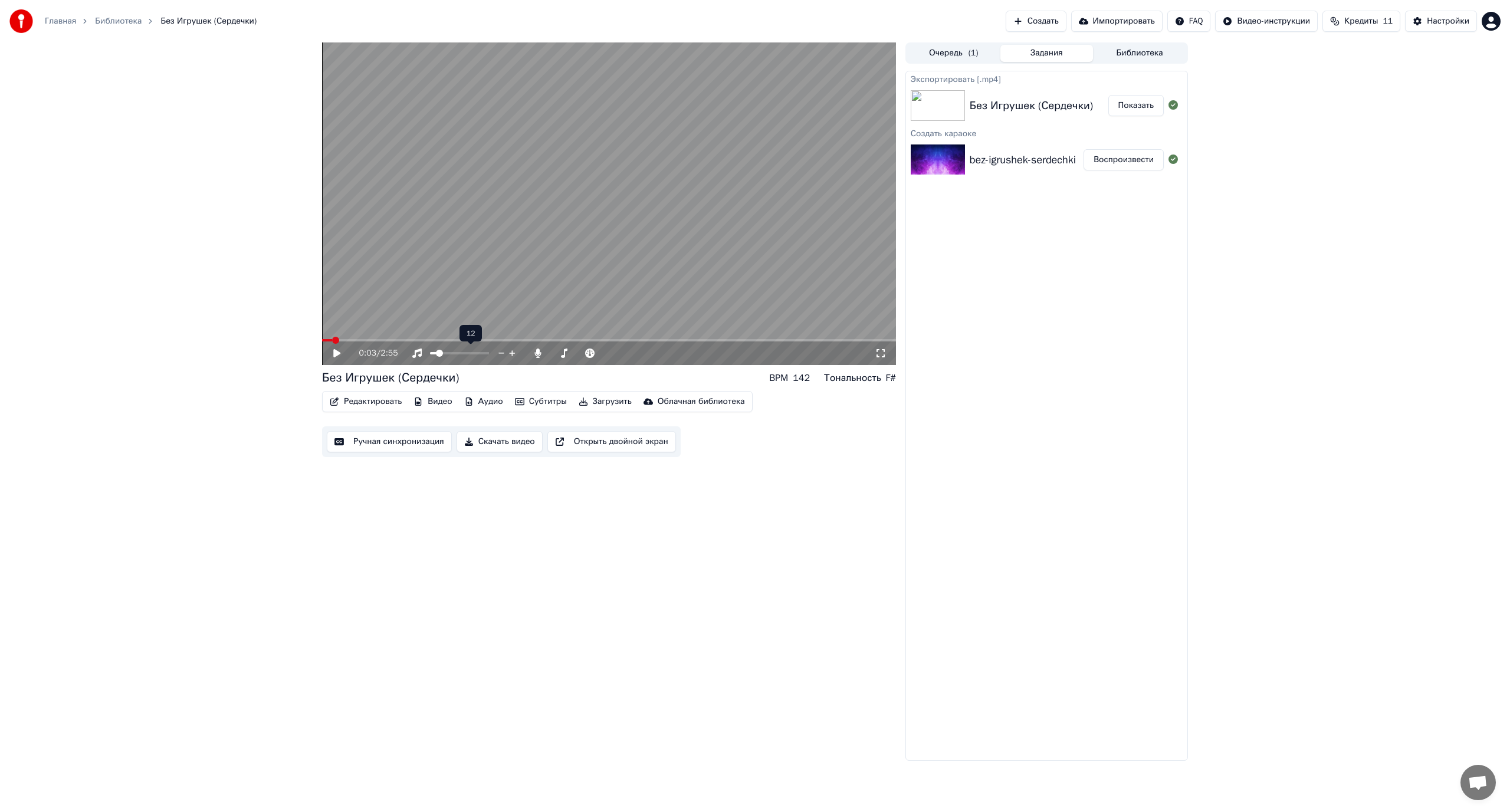 click 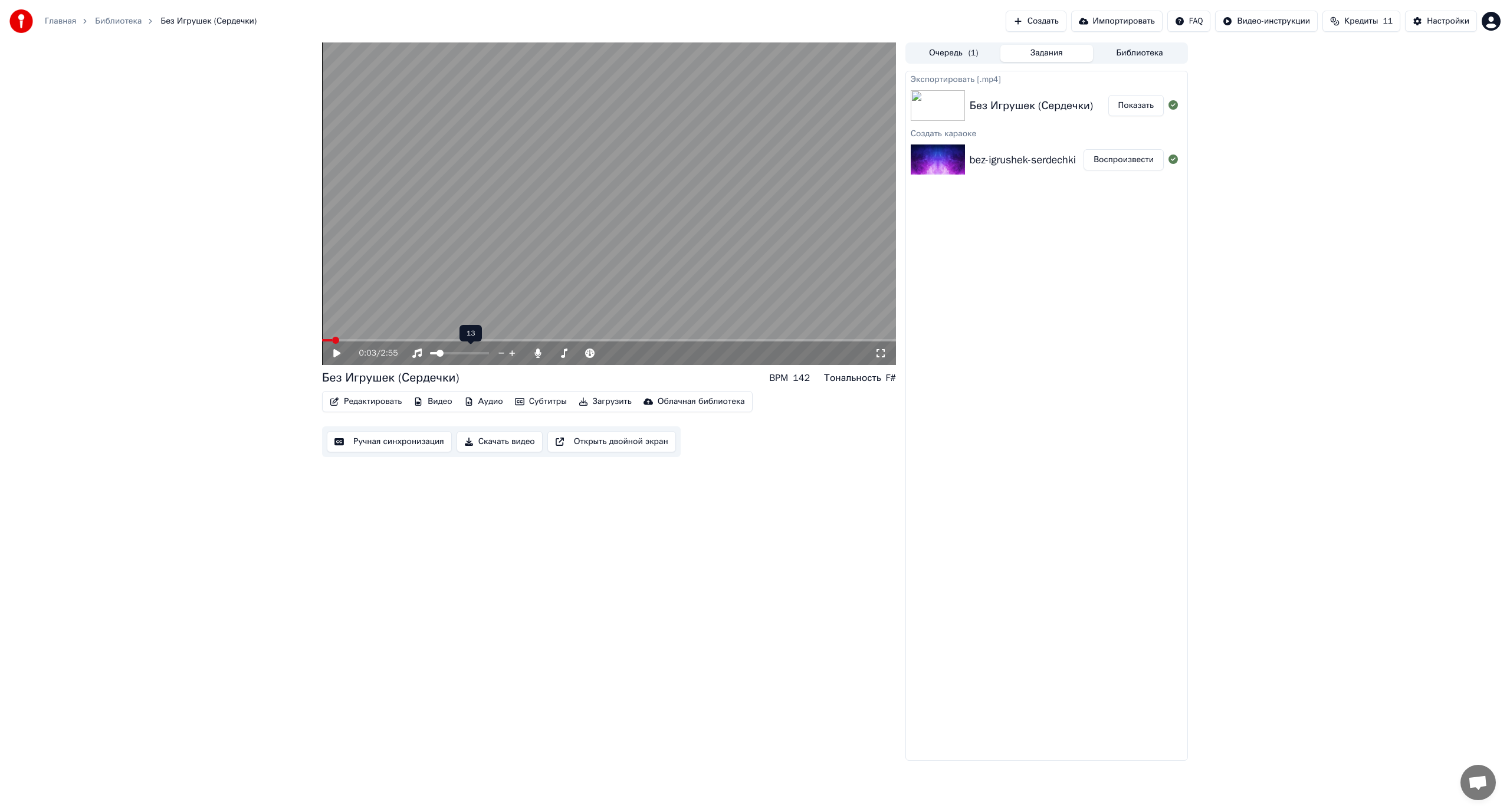 click 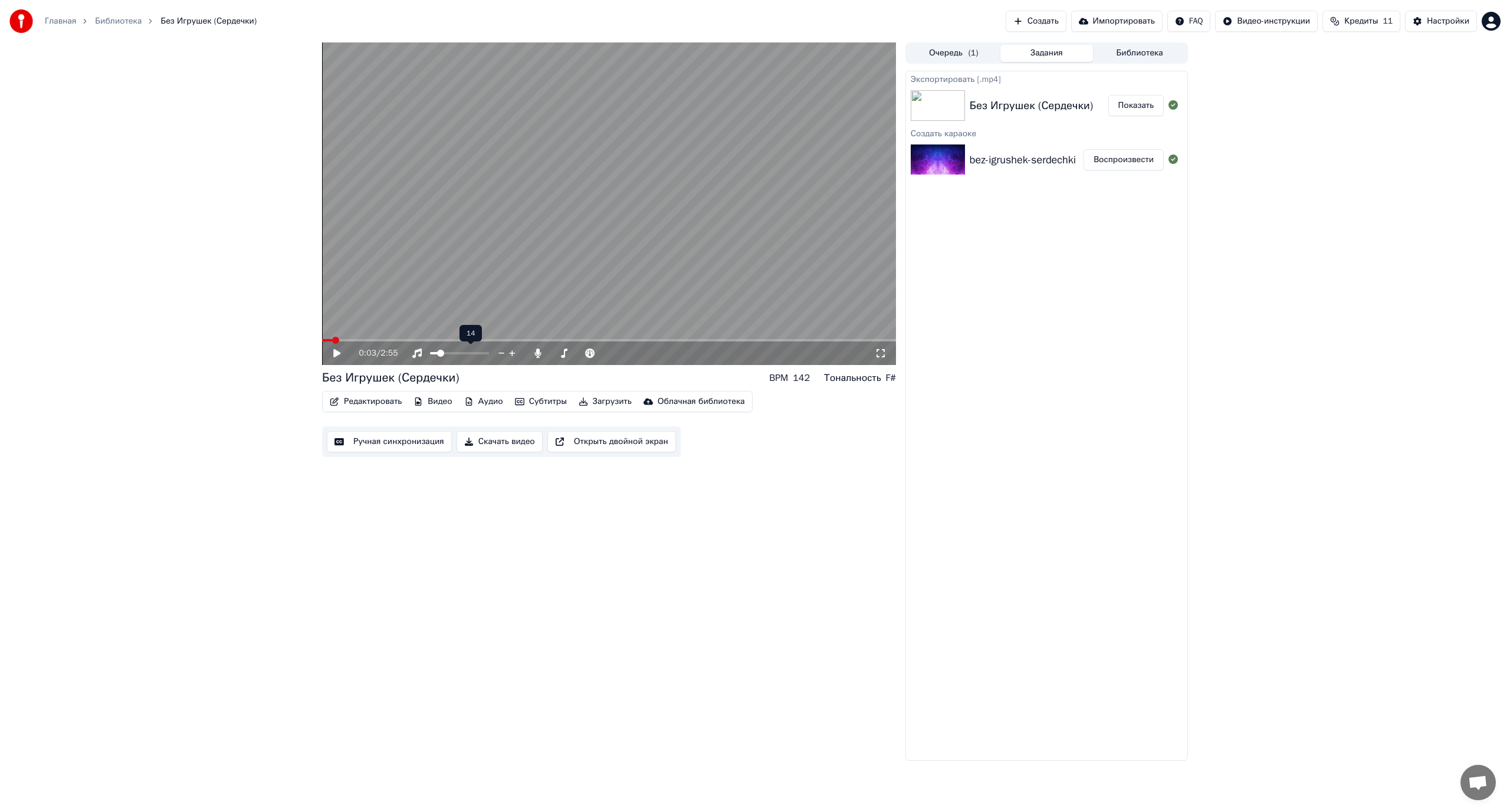 click 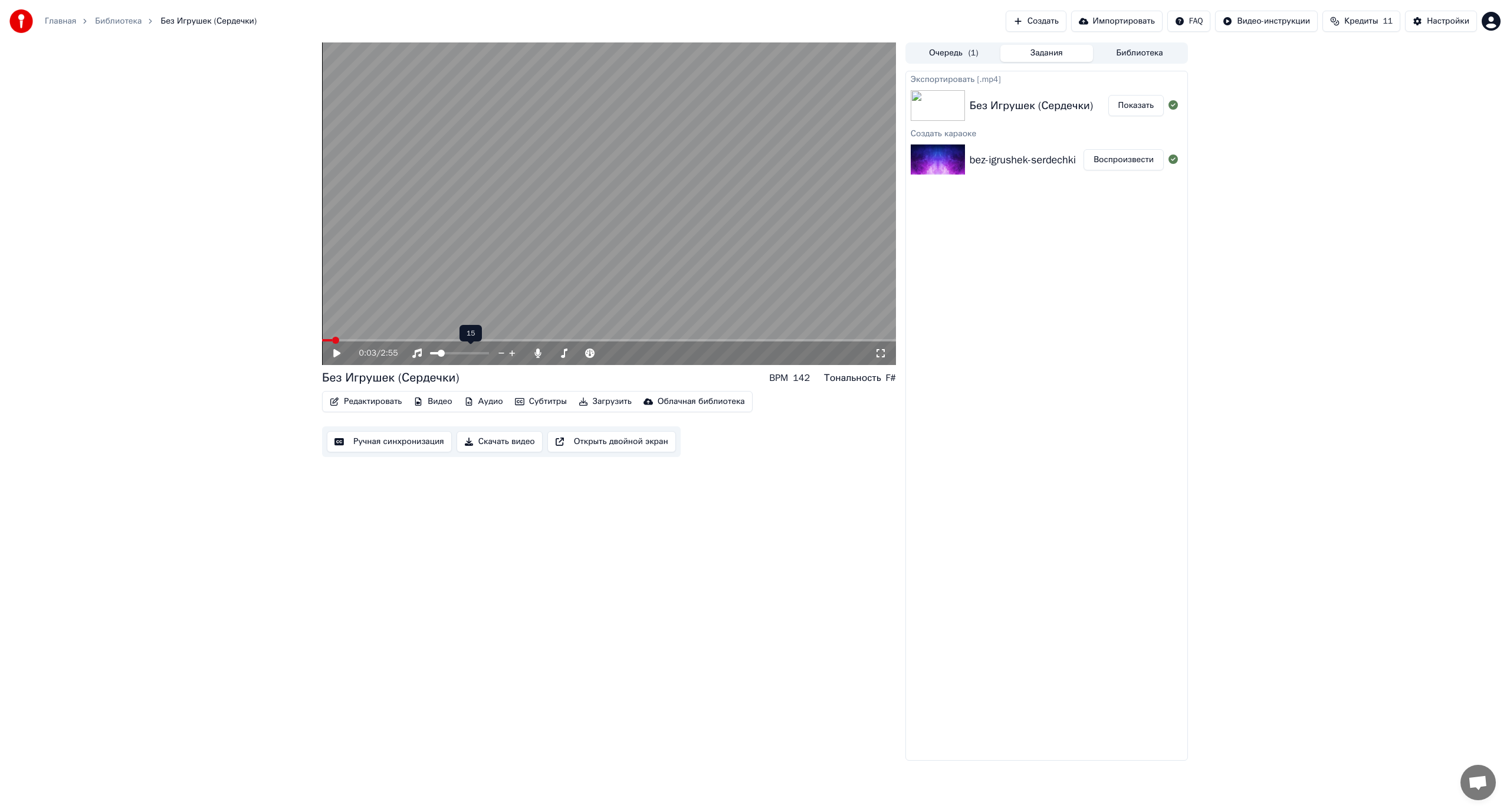 click 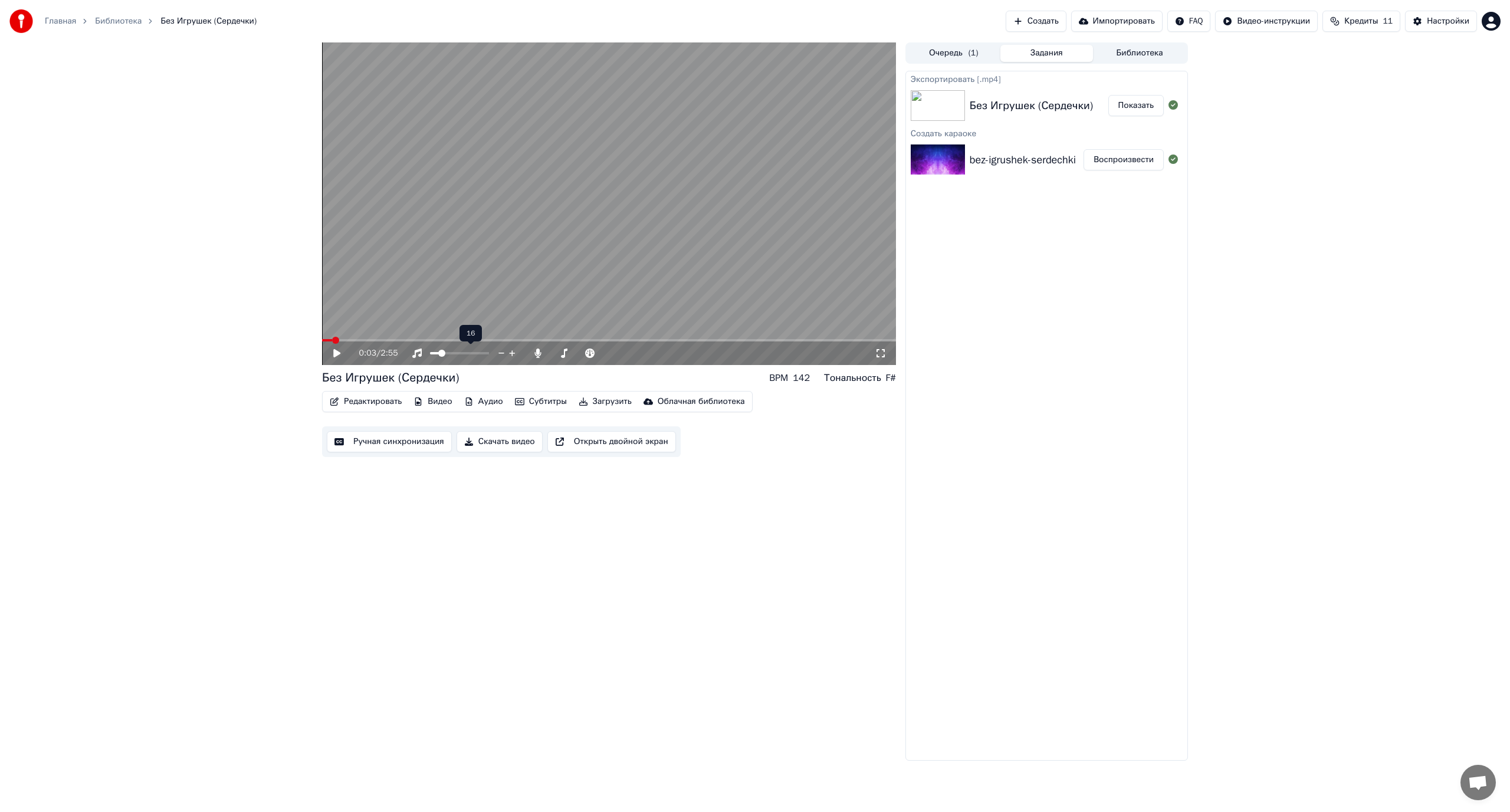 click 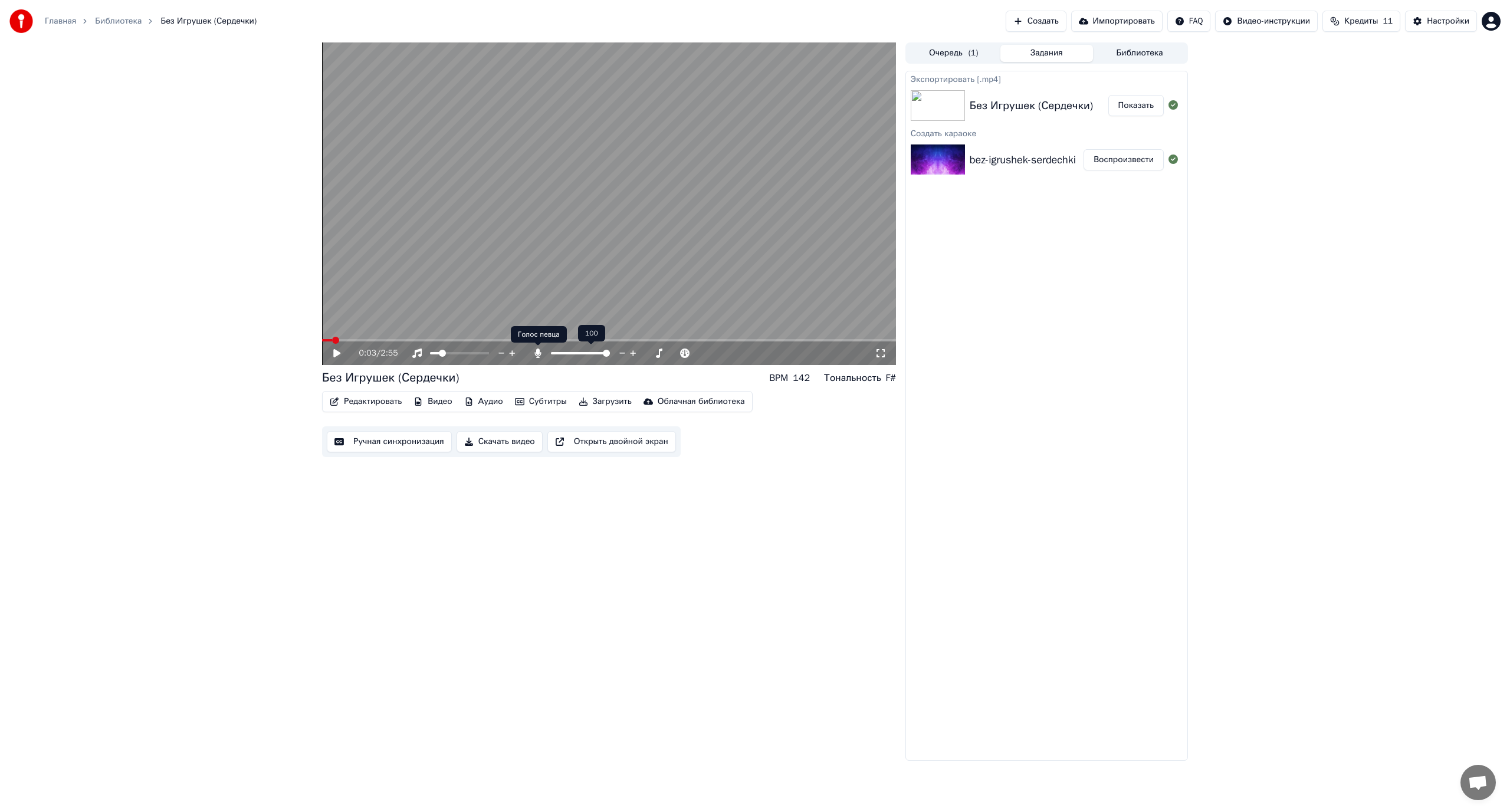 click 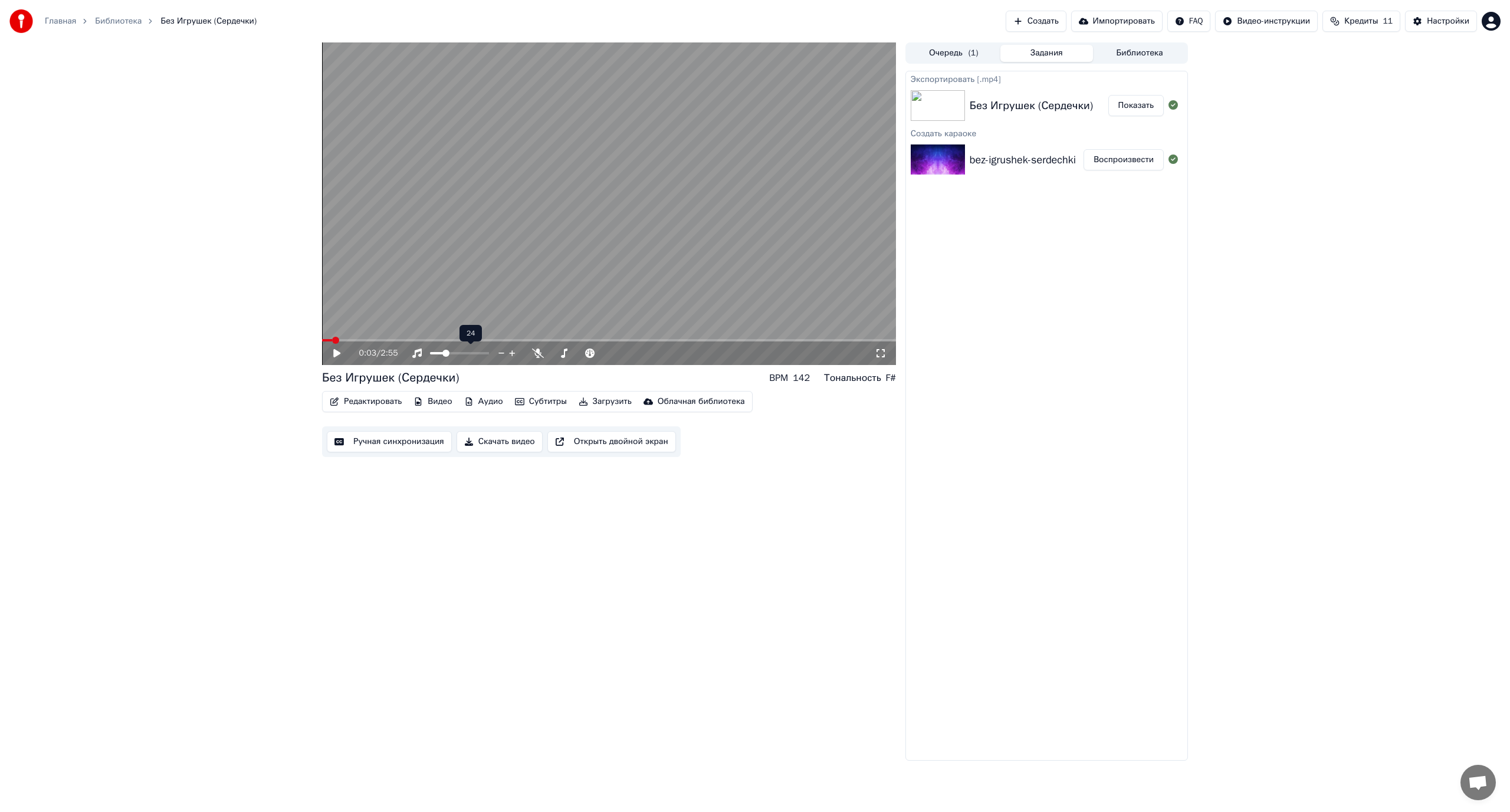 click at bounding box center [446, 353] 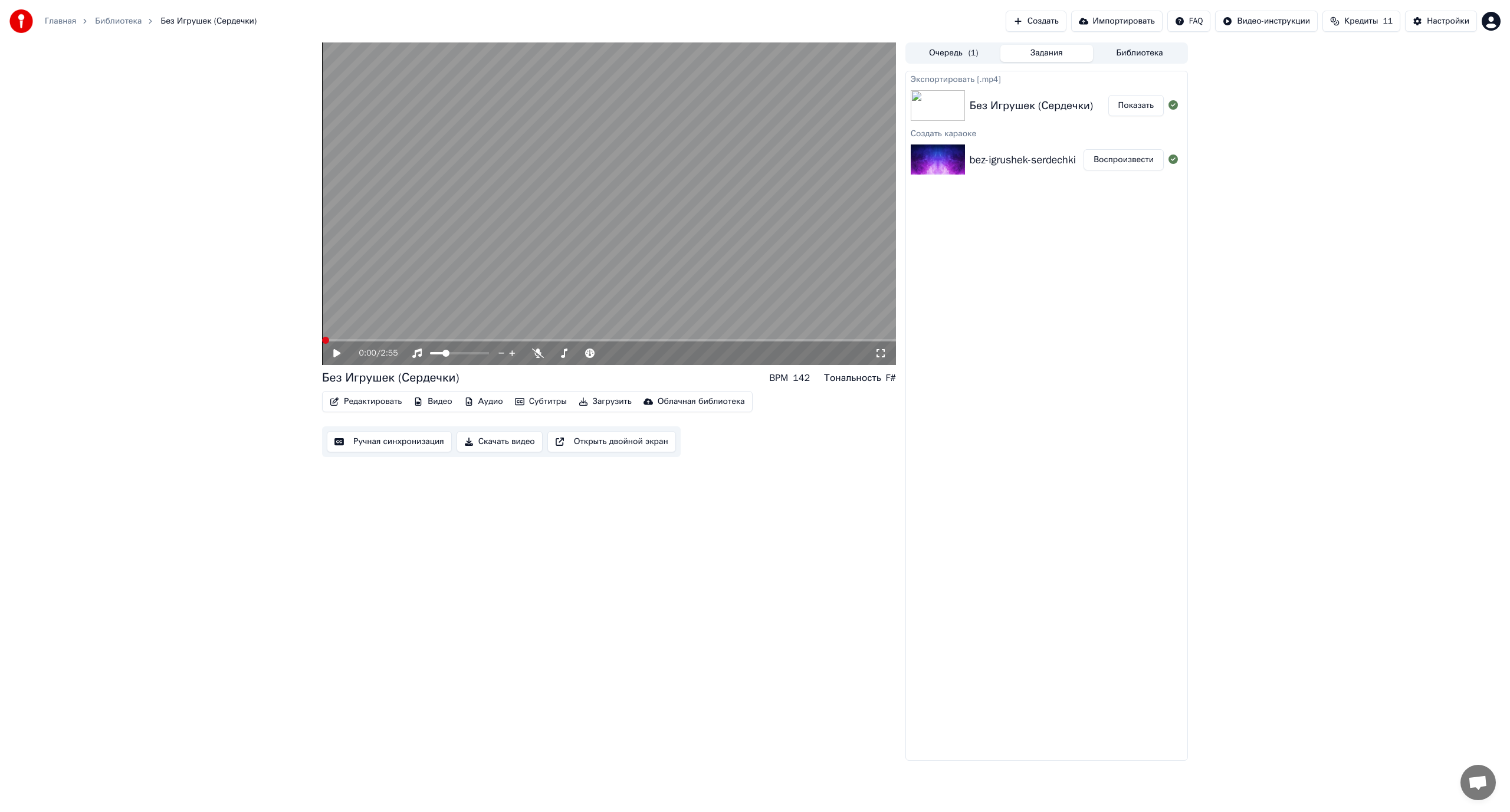 click at bounding box center (326, 340) 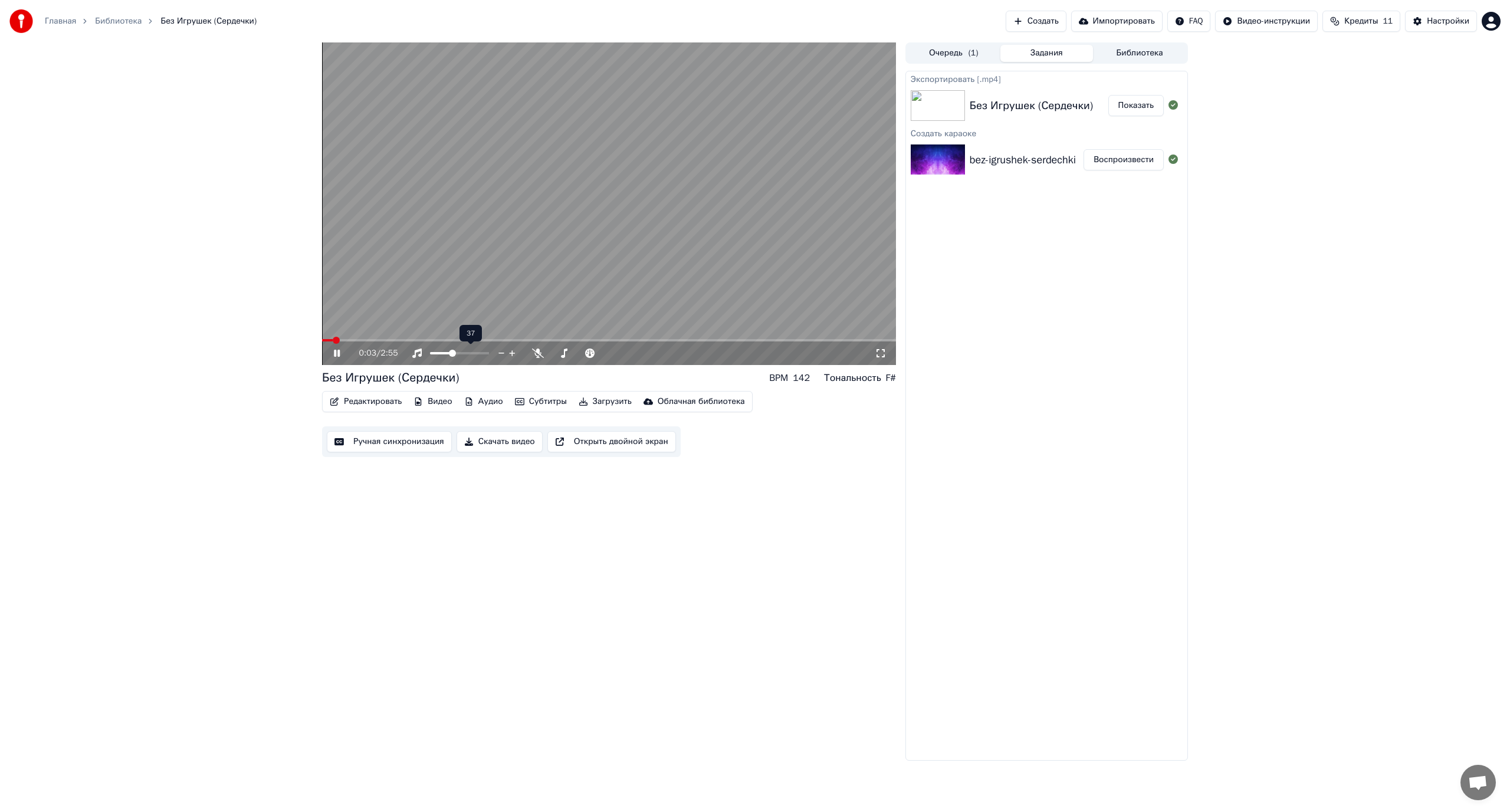 click at bounding box center (452, 353) 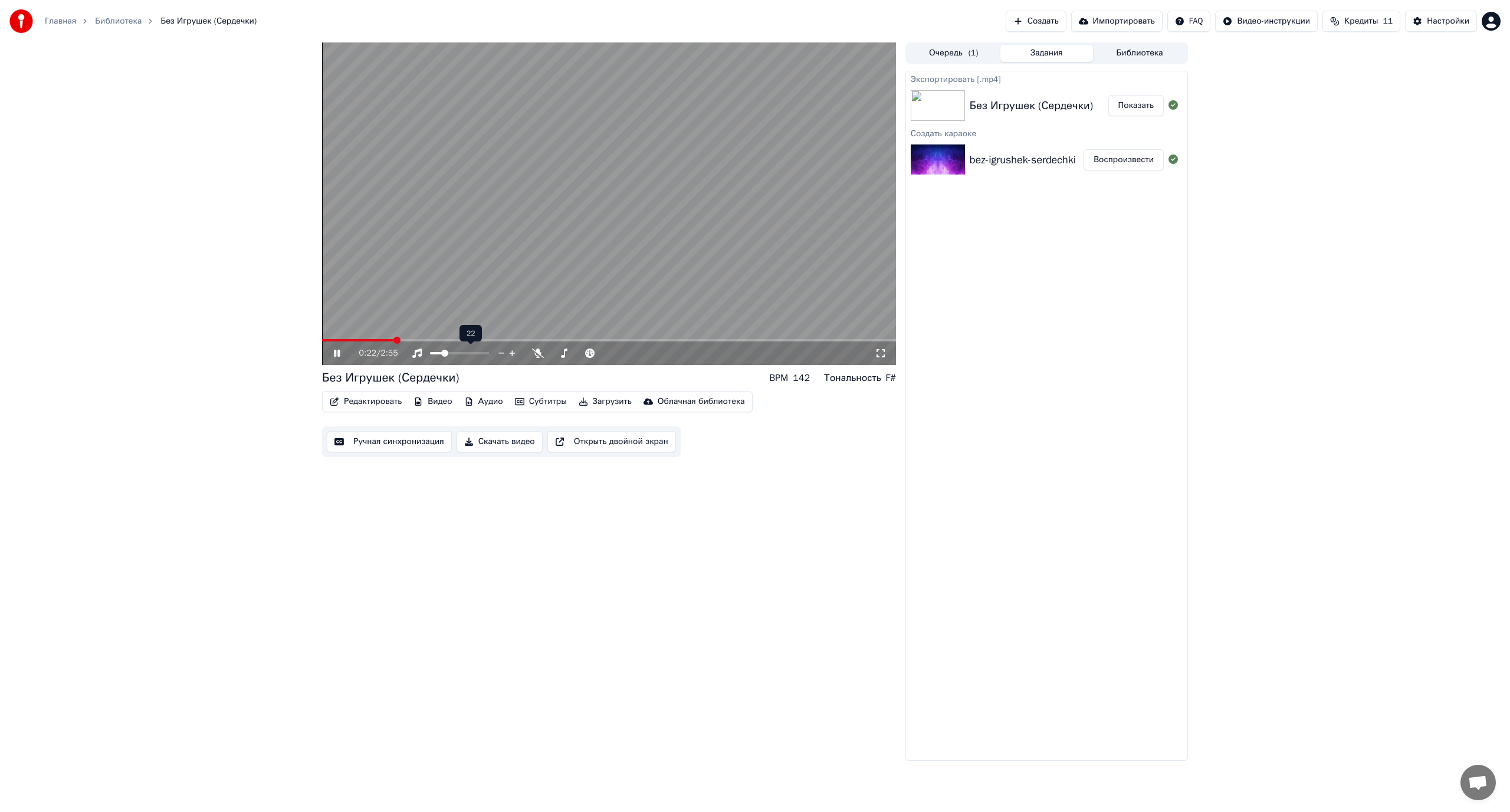 click at bounding box center [445, 353] 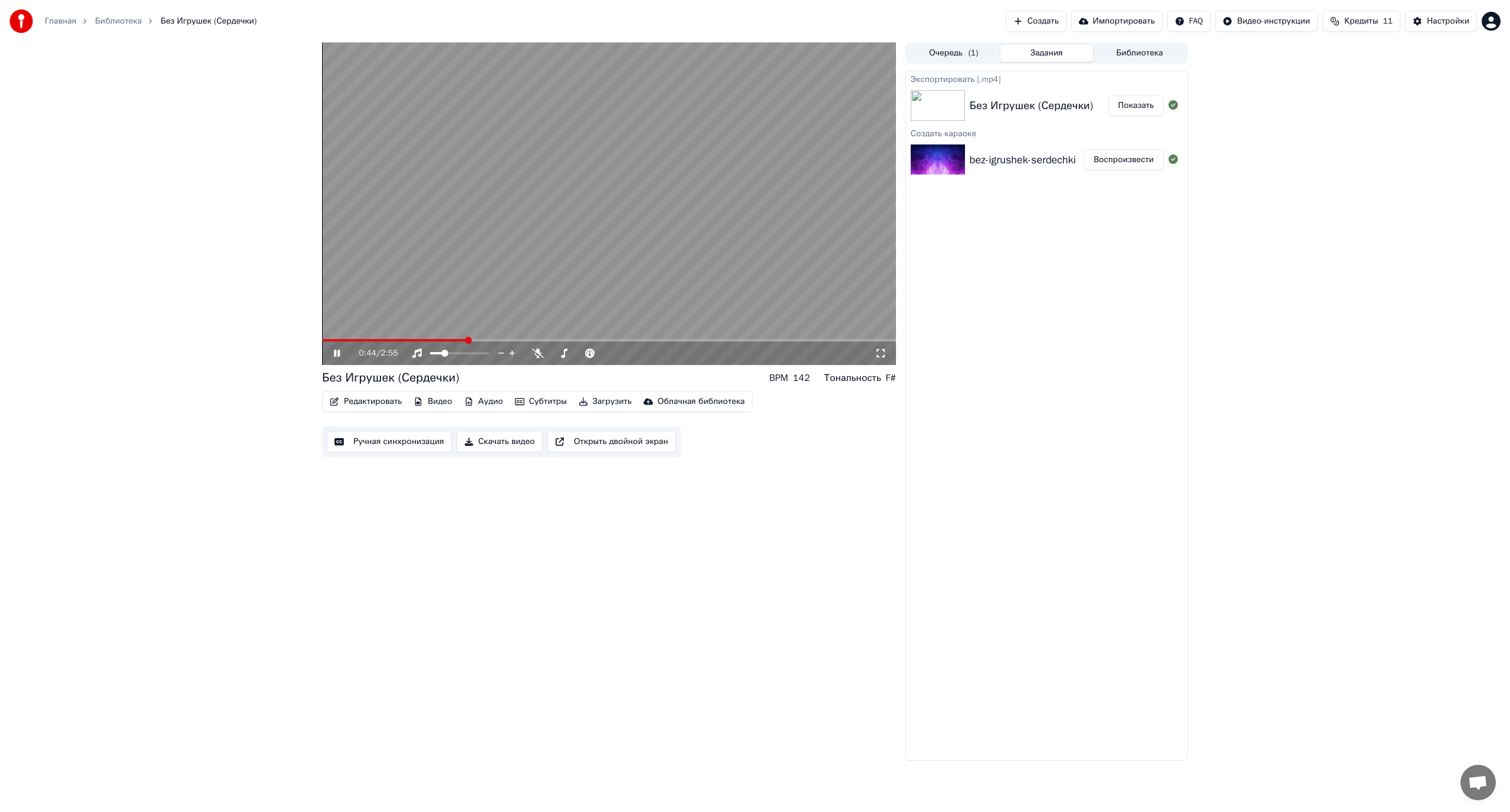 click 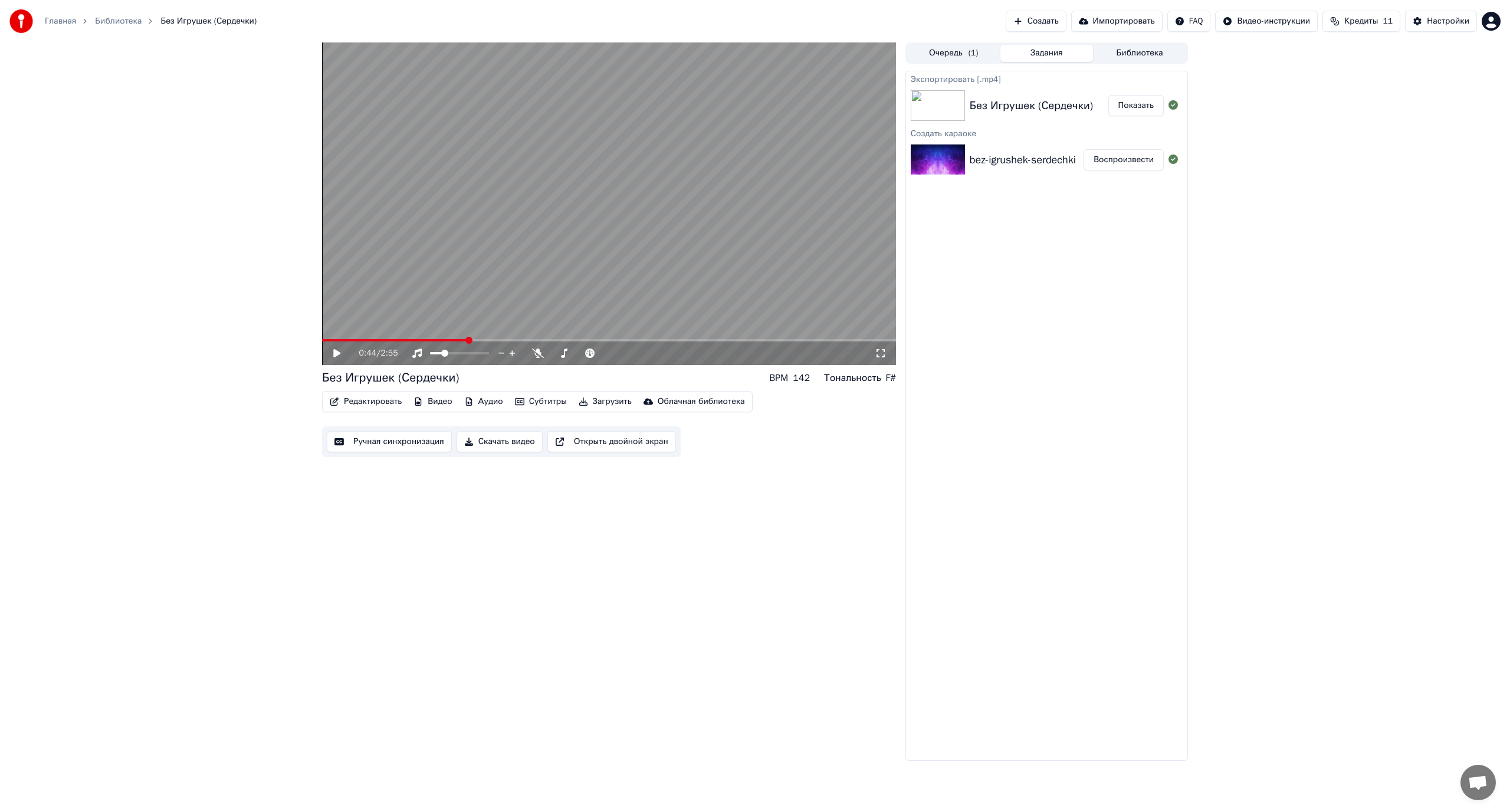 click on "Экспортировать [.mp4] [PERSON_NAME] (Сердечки) Показать Создать караоке bez-igrushek-serdechki Воспроизвести" at bounding box center [1046, 416] 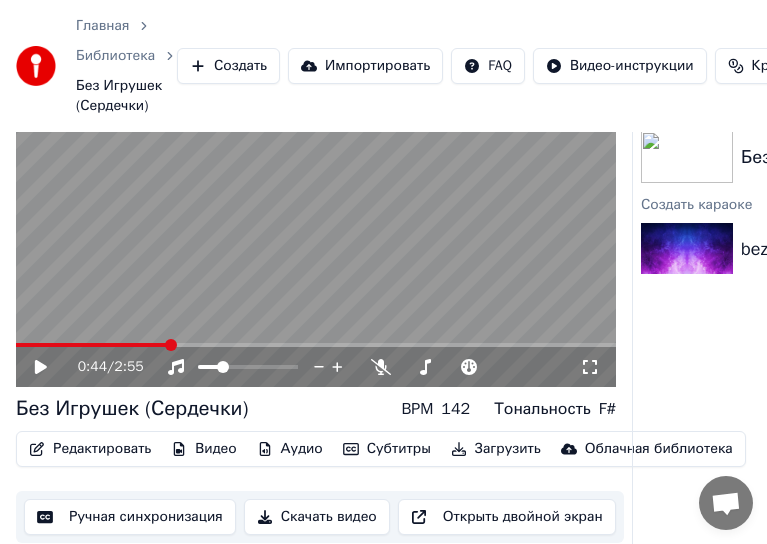 scroll, scrollTop: 113, scrollLeft: 0, axis: vertical 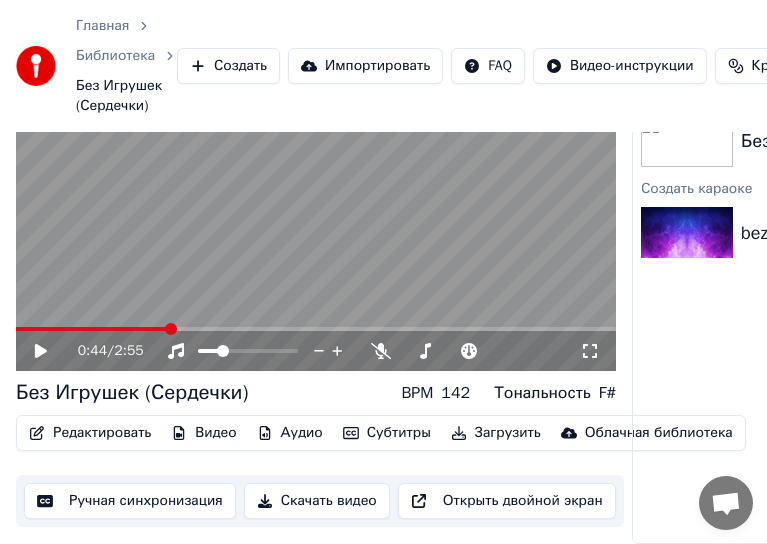 click 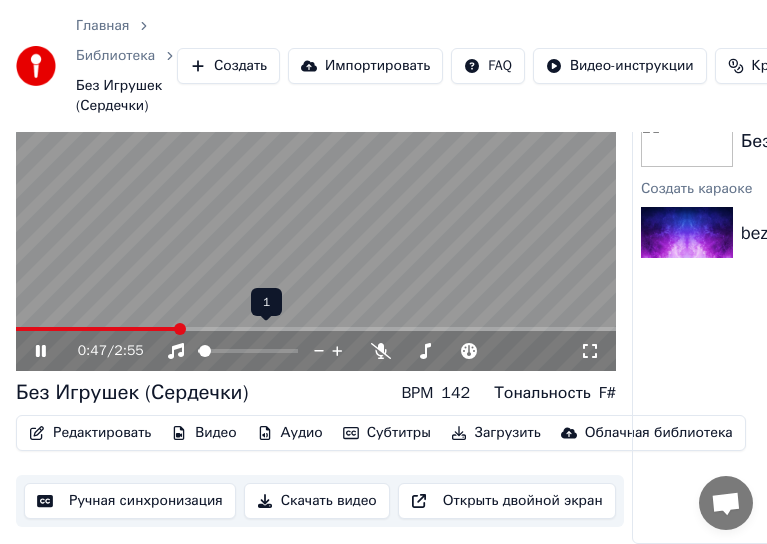 click at bounding box center (205, 351) 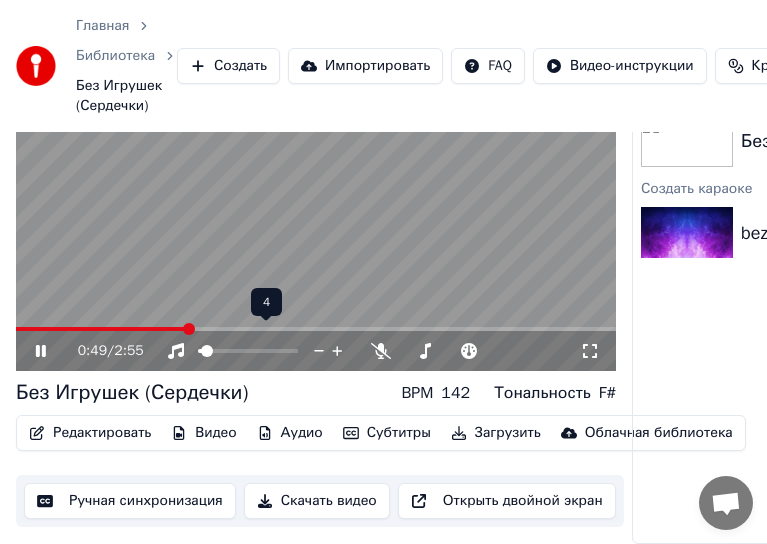 click at bounding box center (207, 351) 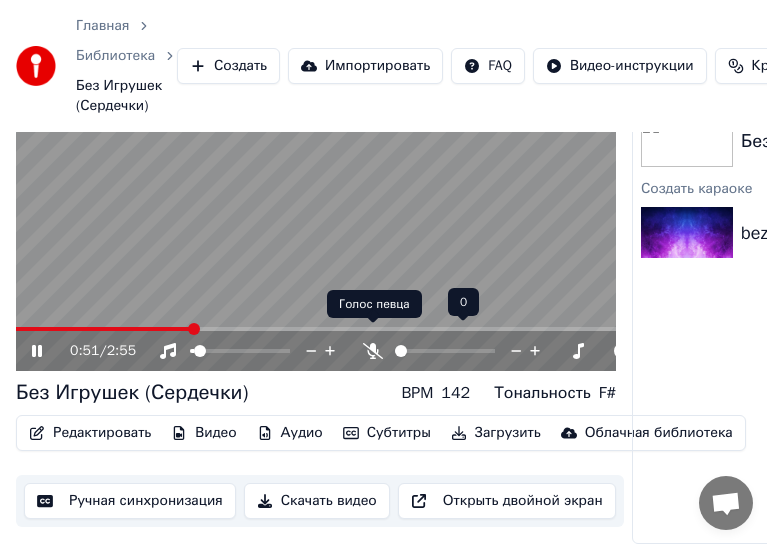 click 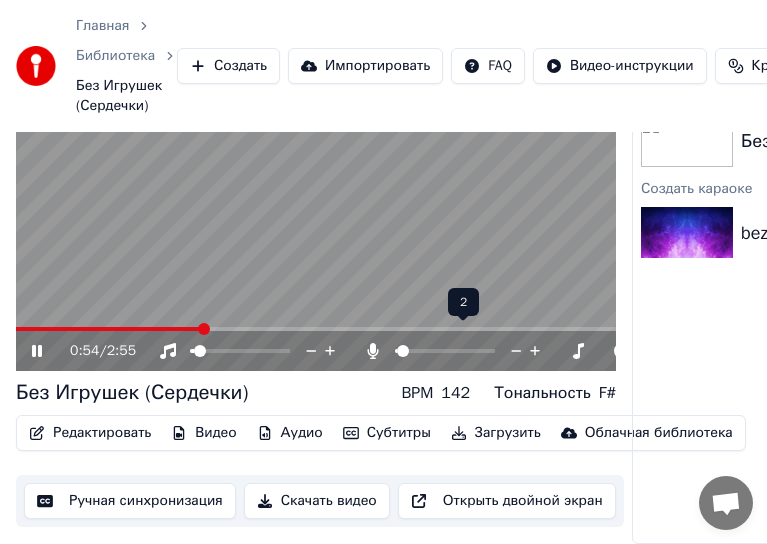 click at bounding box center [396, 351] 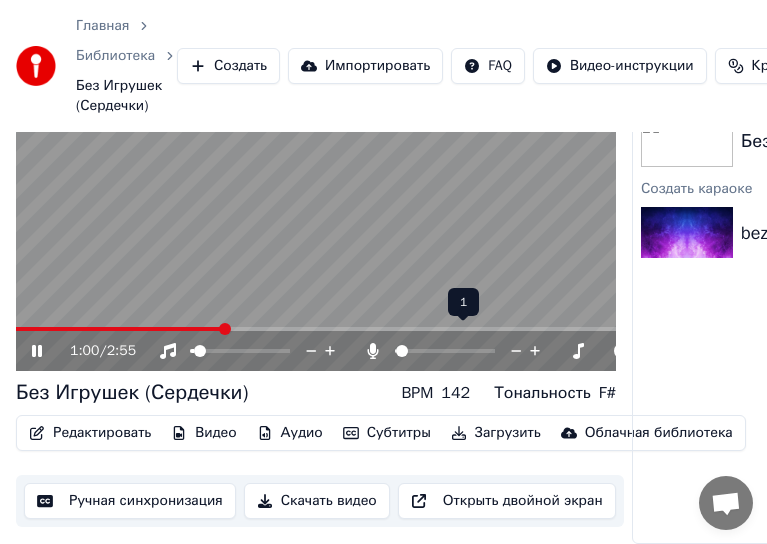 click at bounding box center (402, 351) 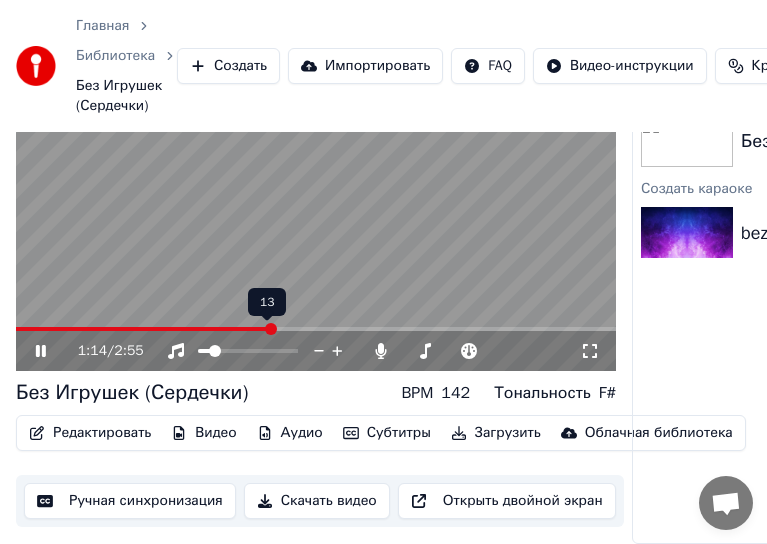 click at bounding box center [215, 351] 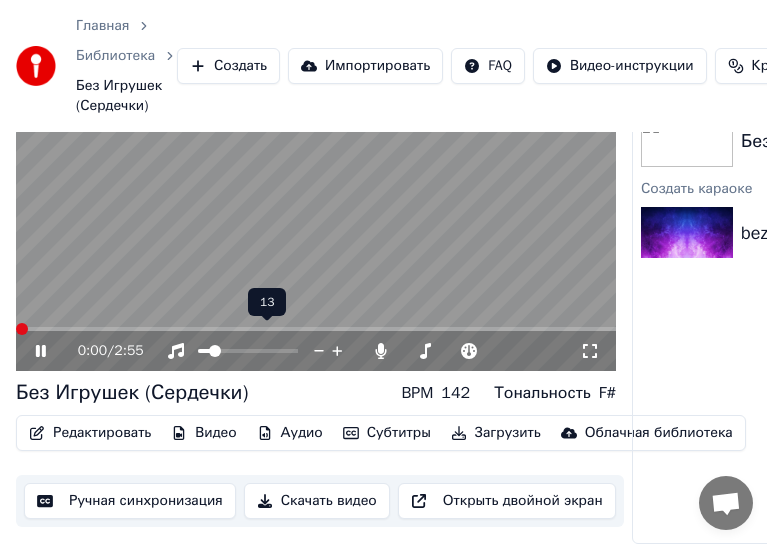 click at bounding box center [16, 329] 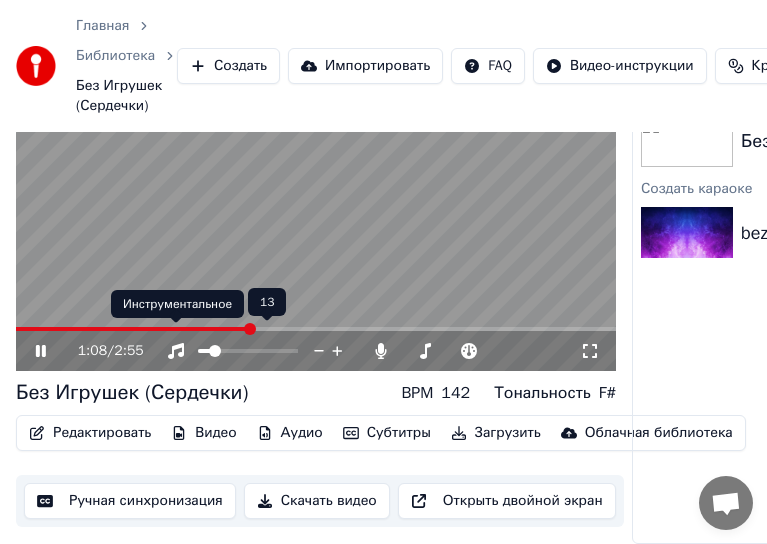 click 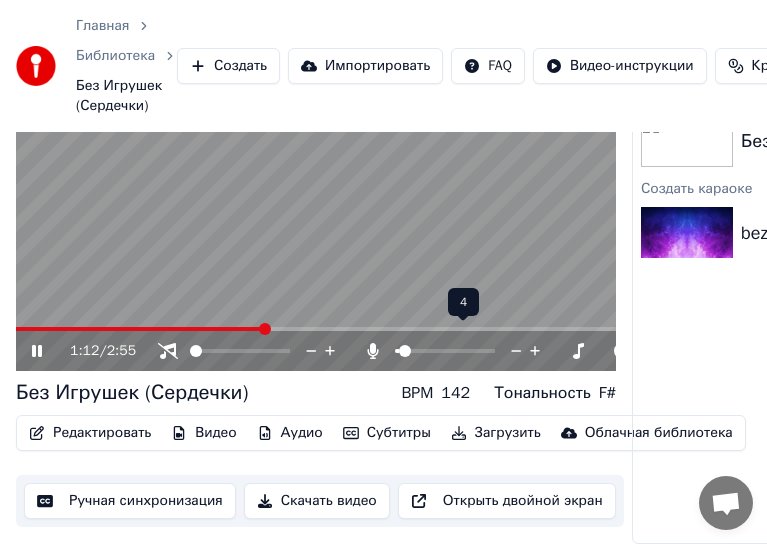 click at bounding box center (405, 351) 